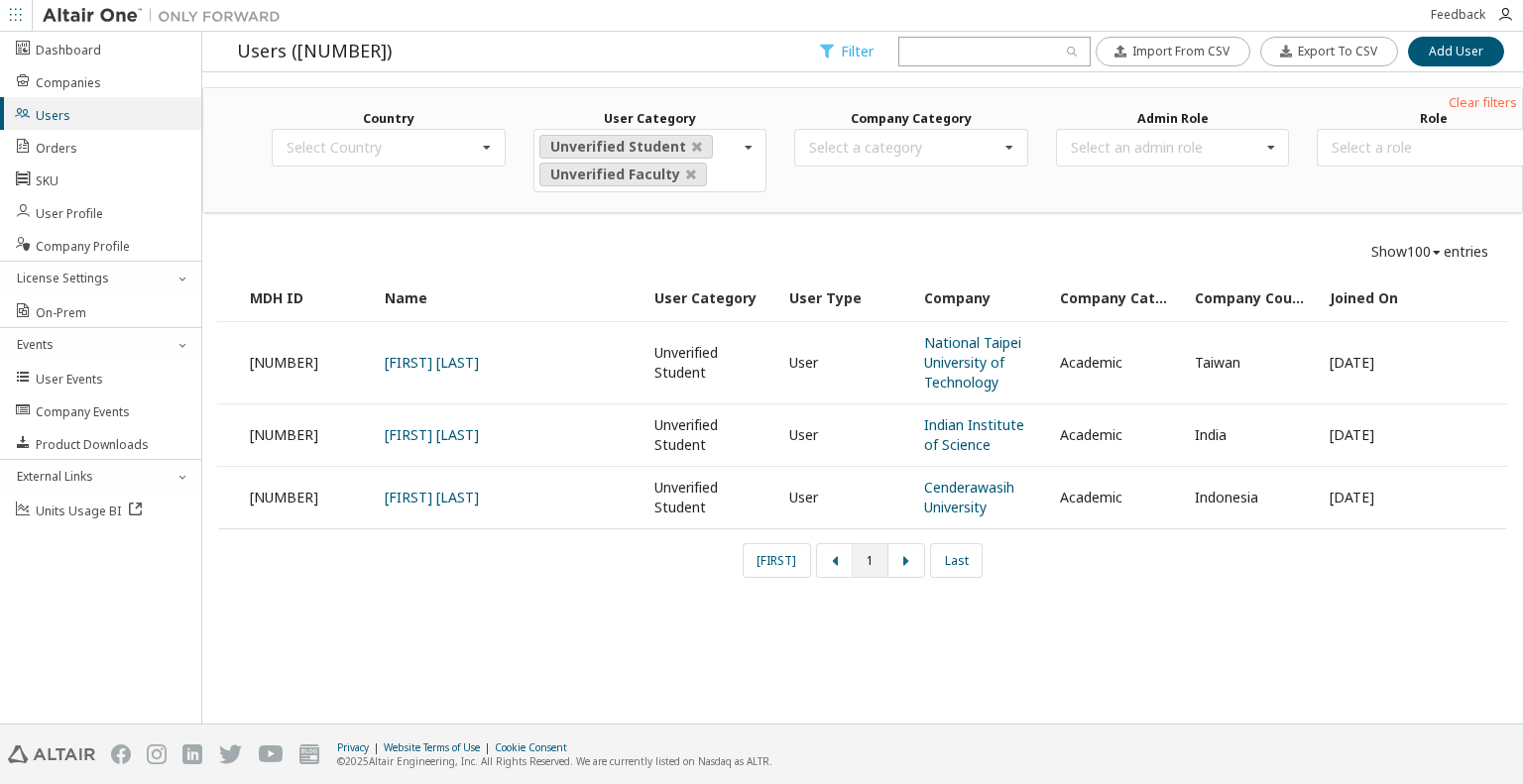 scroll, scrollTop: 0, scrollLeft: 0, axis: both 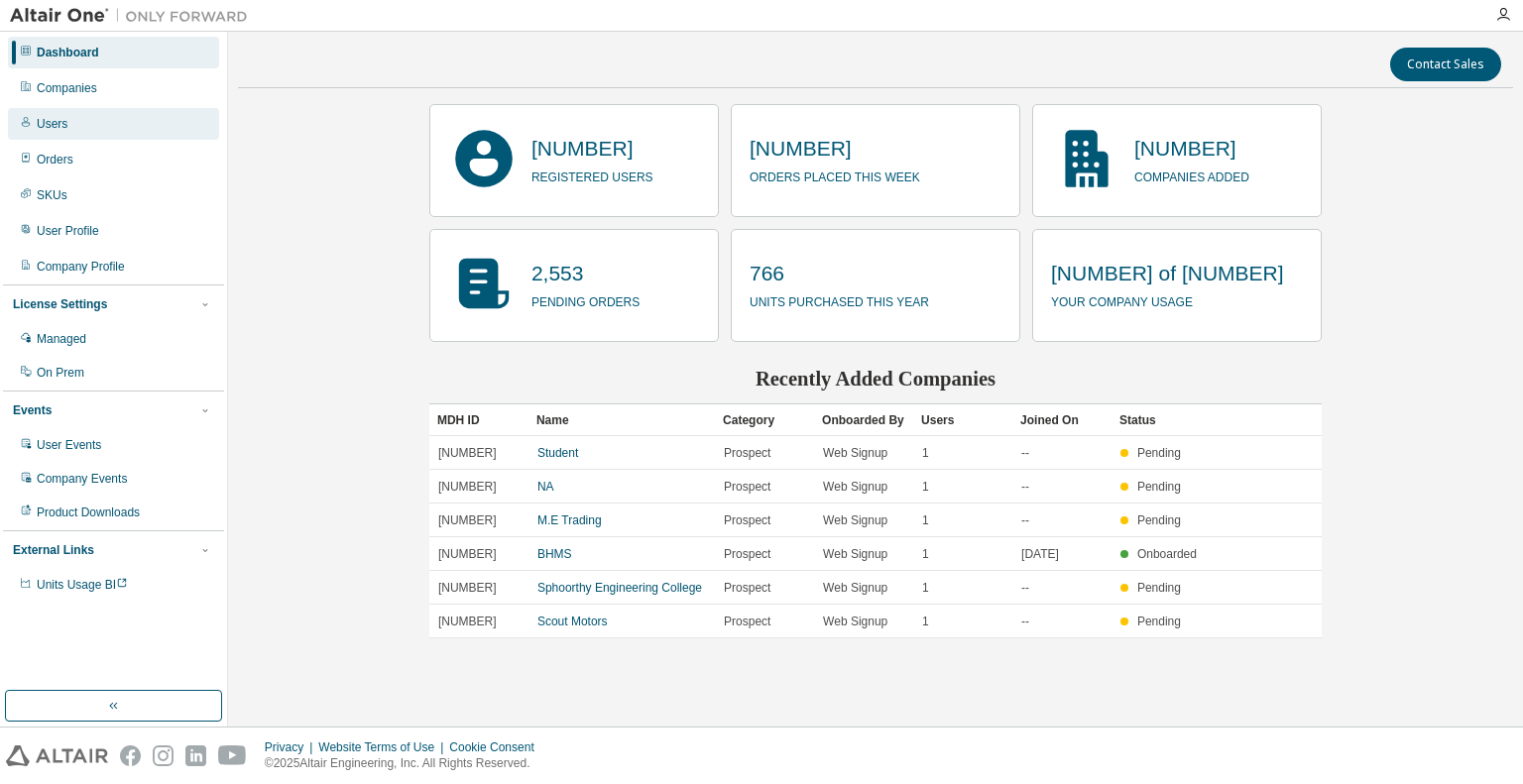click on "Users" at bounding box center (113, 124) 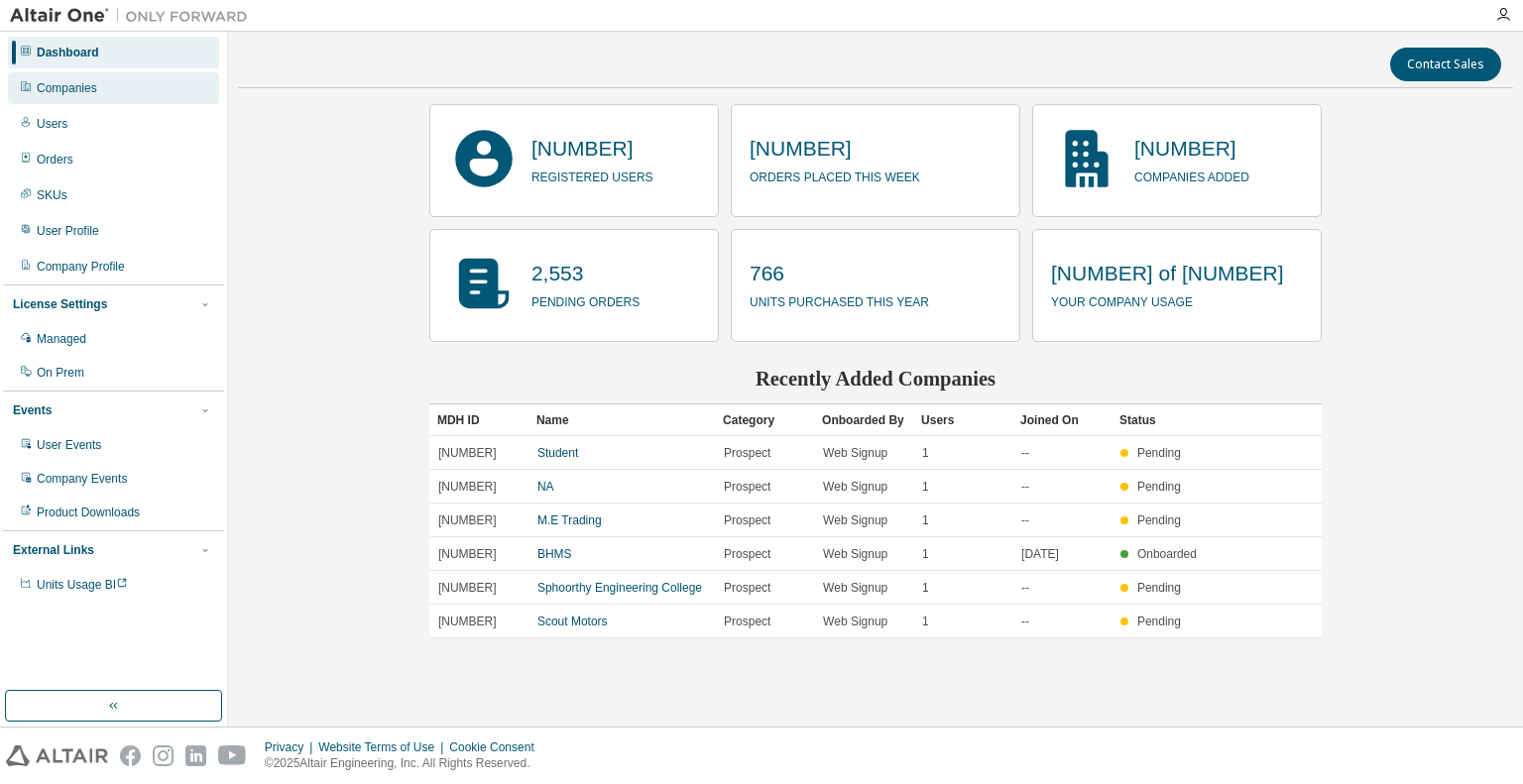 click on "Companies" at bounding box center (66, 88) 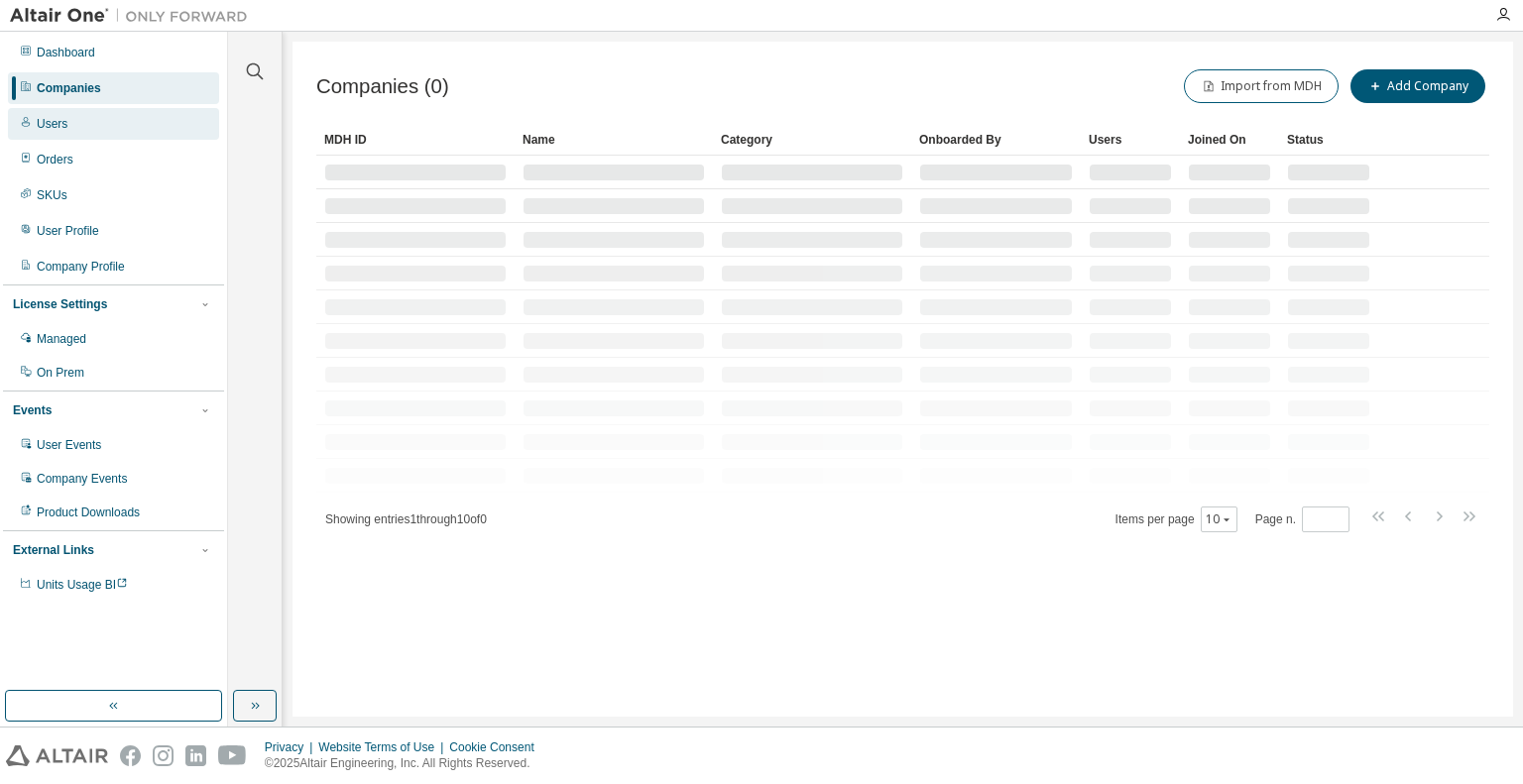 click on "Users" at bounding box center (52, 124) 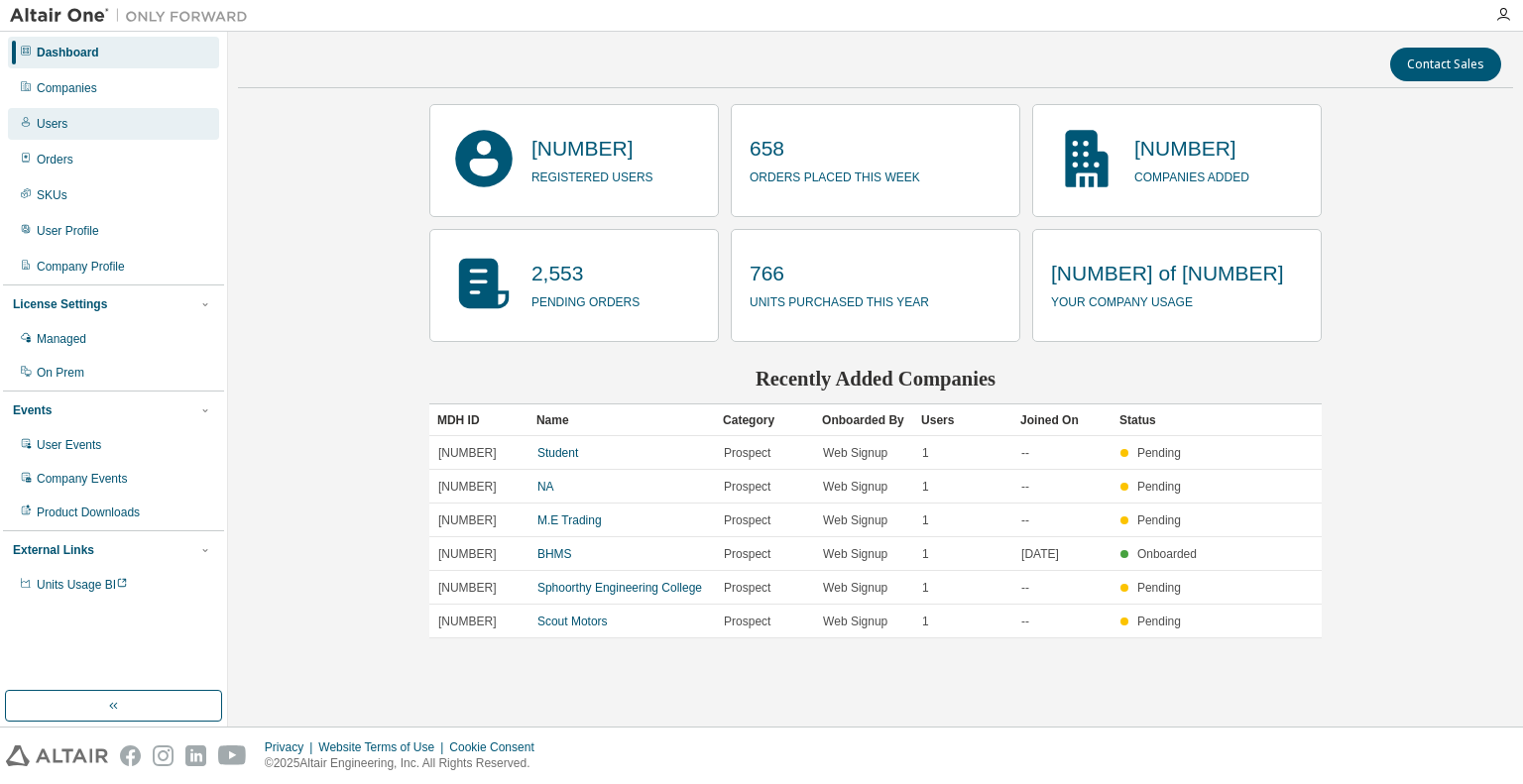 click on "Users" at bounding box center [113, 124] 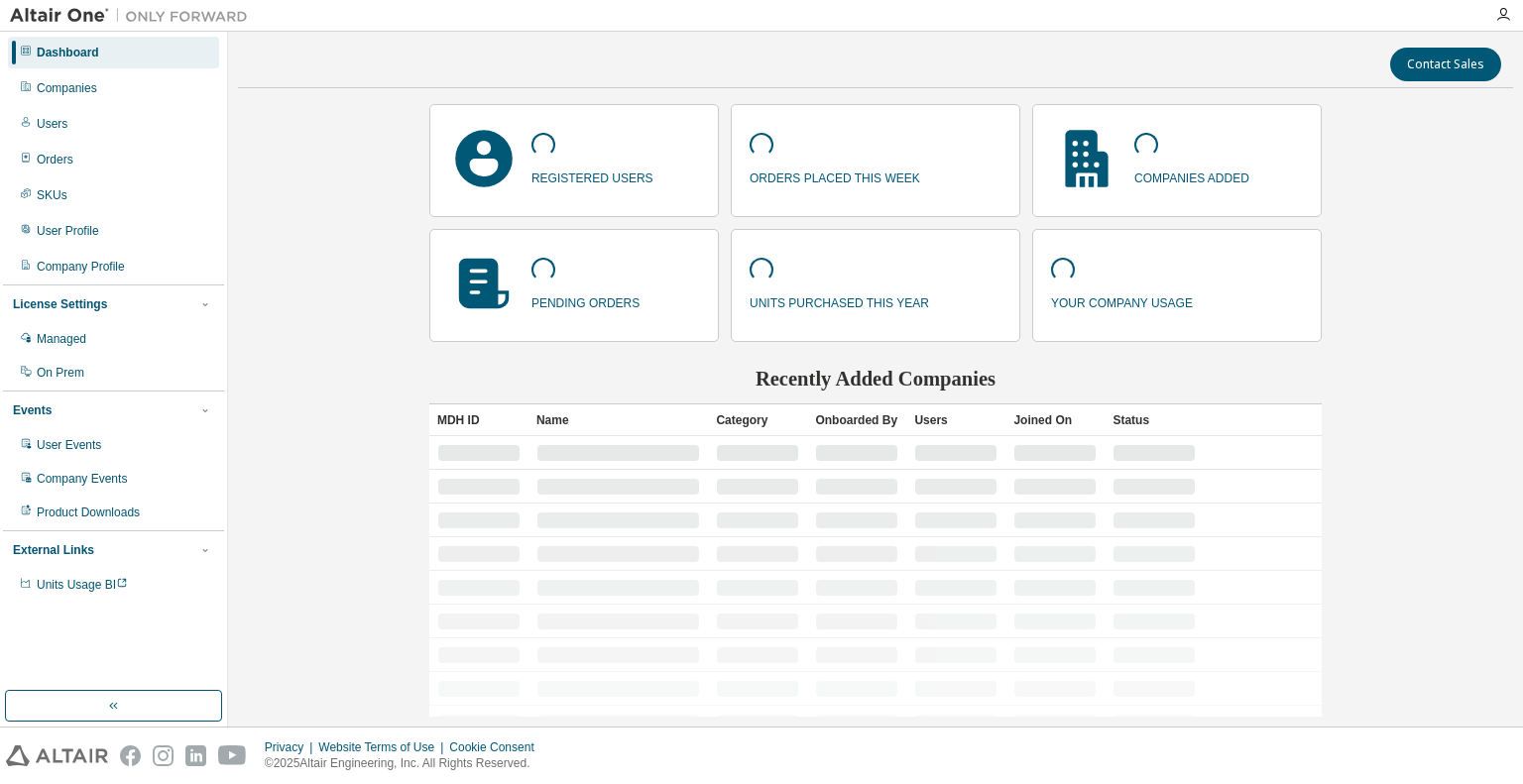 scroll, scrollTop: 0, scrollLeft: 0, axis: both 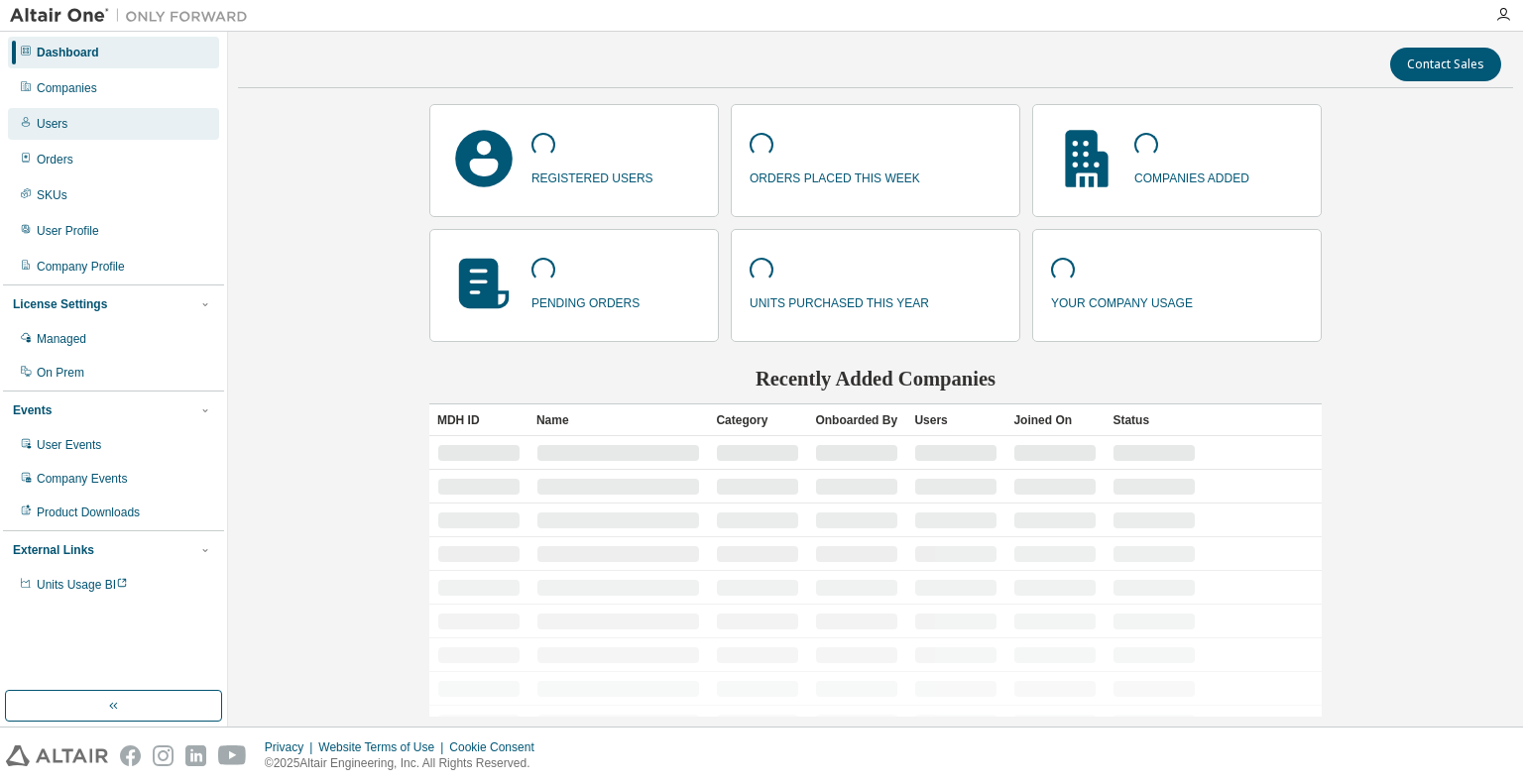 click on "Users" at bounding box center (113, 124) 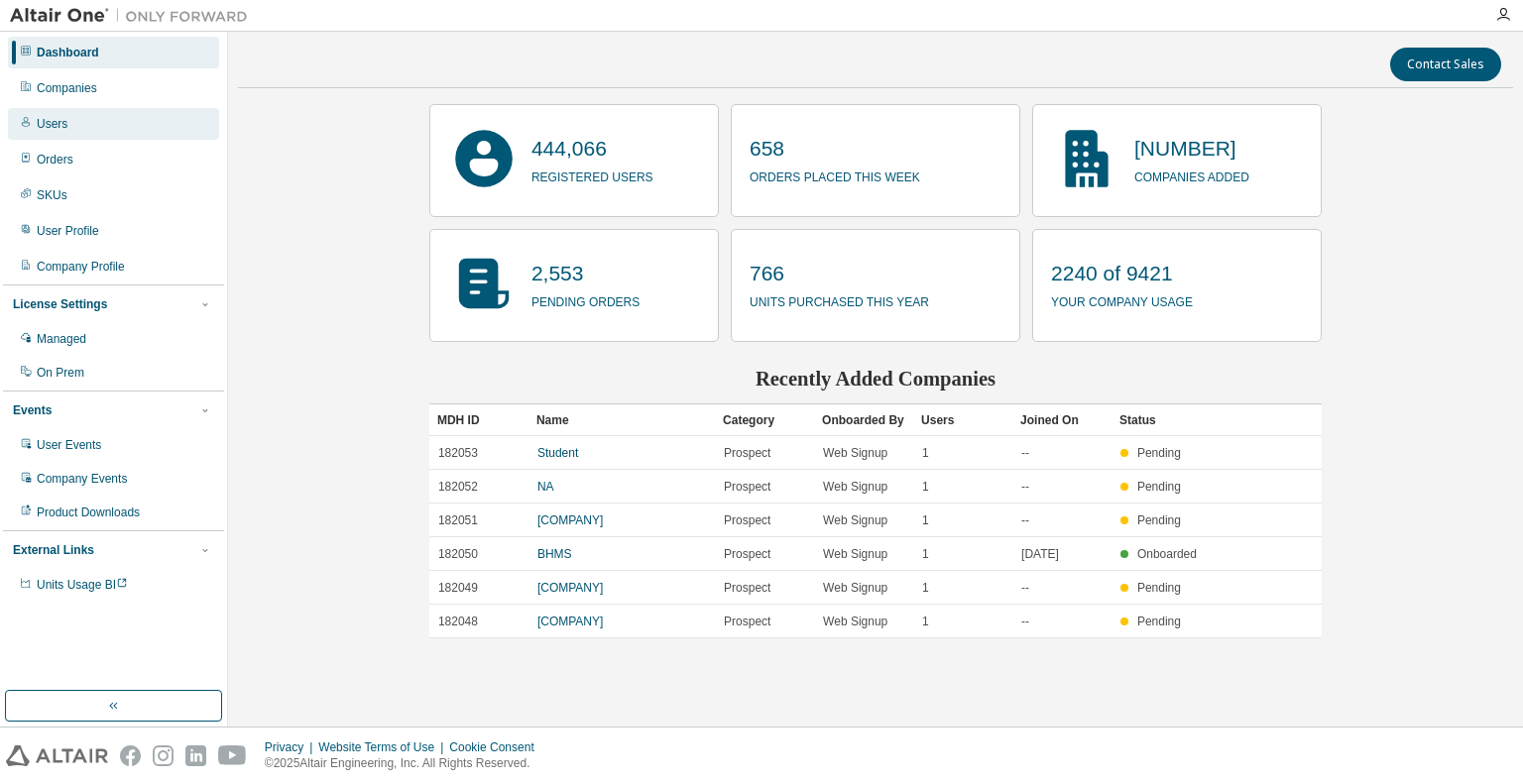 click on "Users" at bounding box center (113, 124) 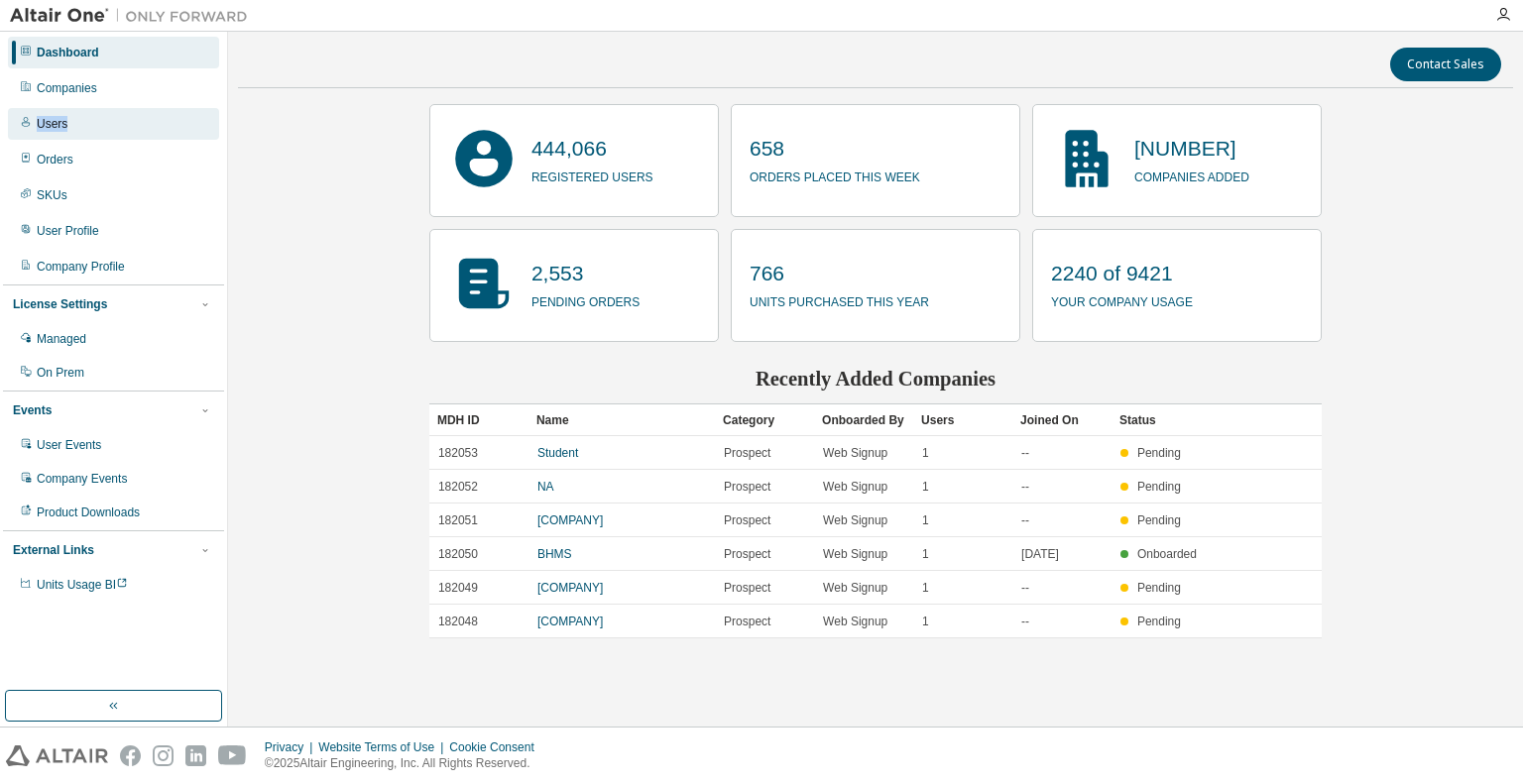 click on "Users" at bounding box center (52, 124) 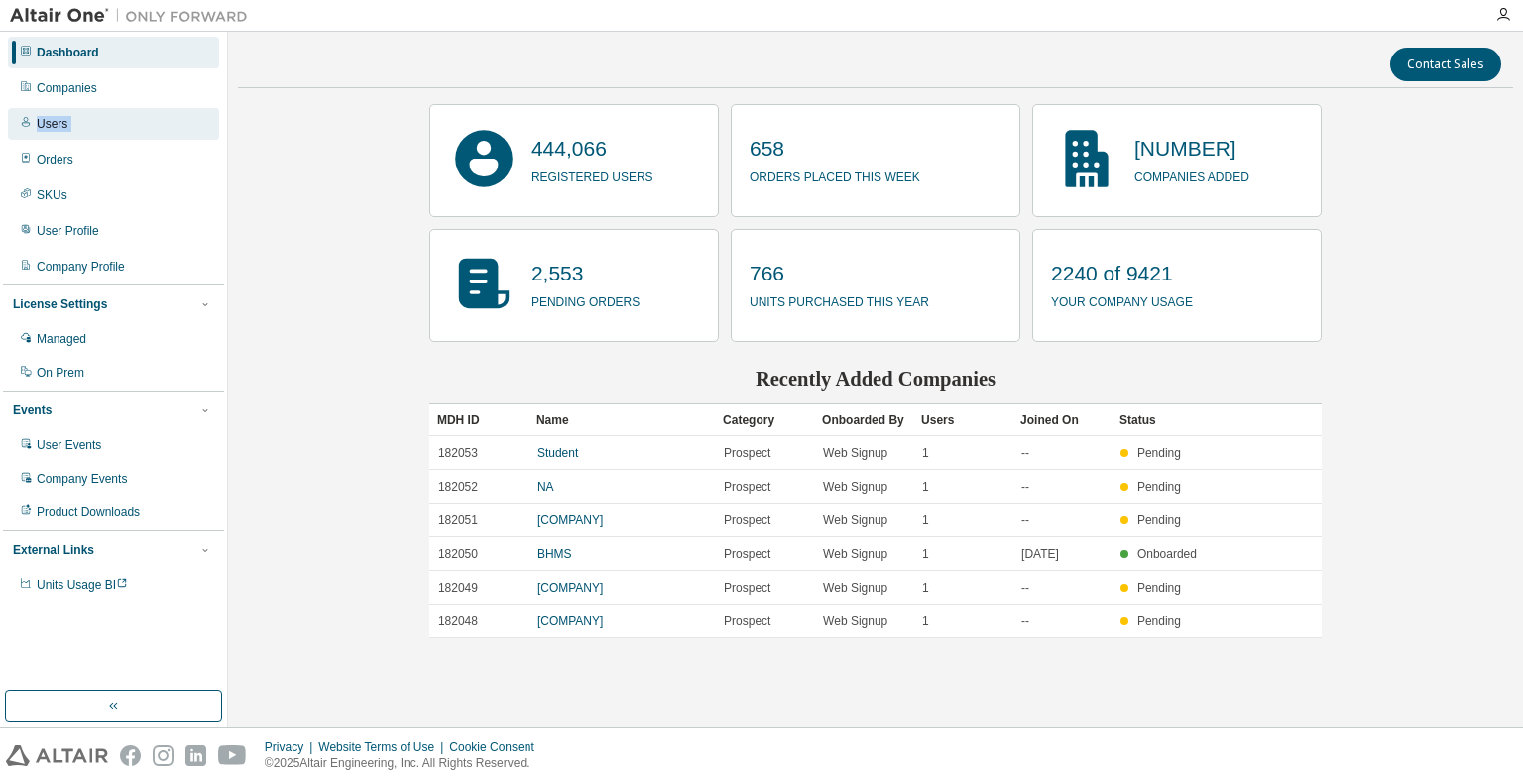 click on "Users" at bounding box center (52, 124) 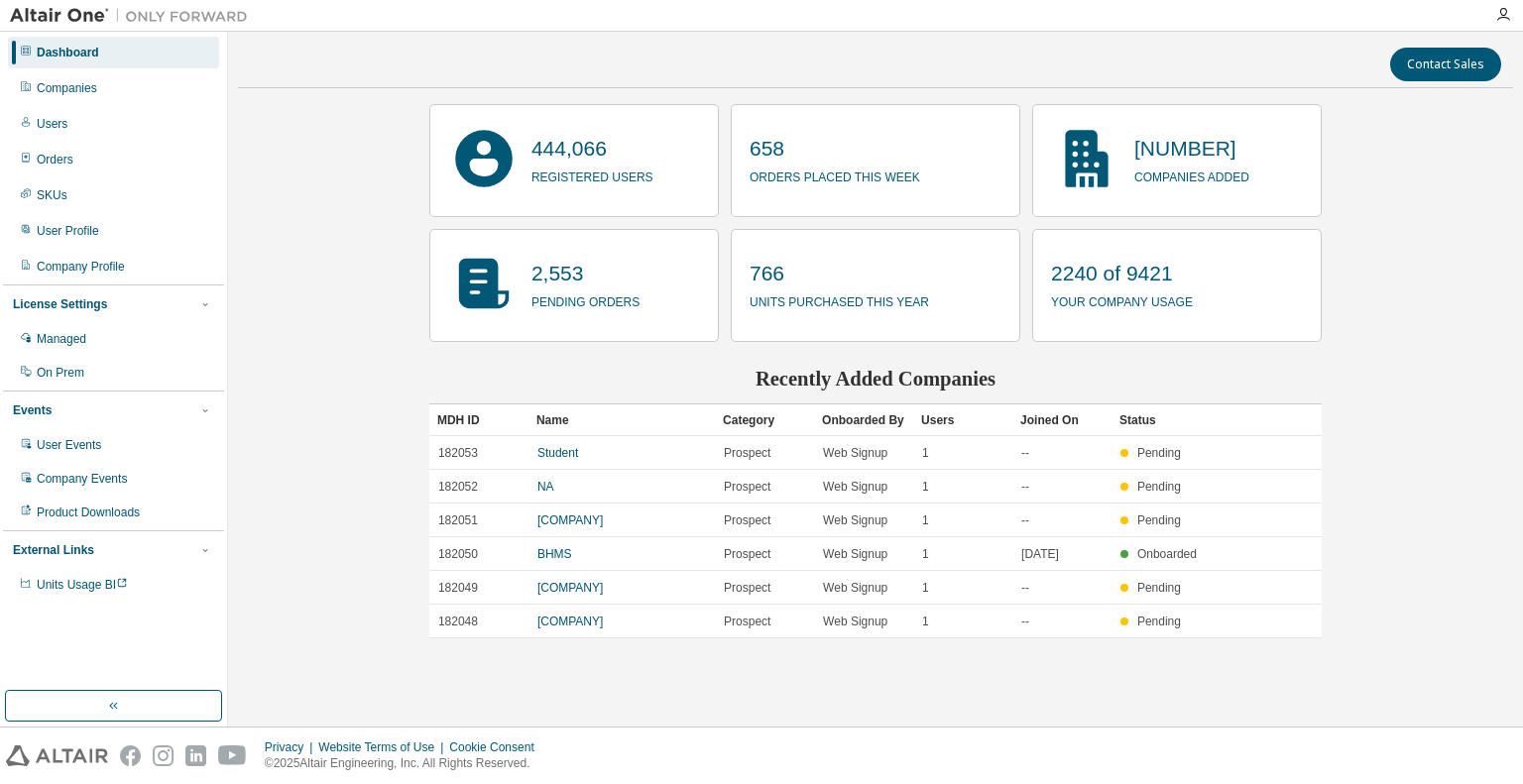 click on "Dashboard" at bounding box center [113, 53] 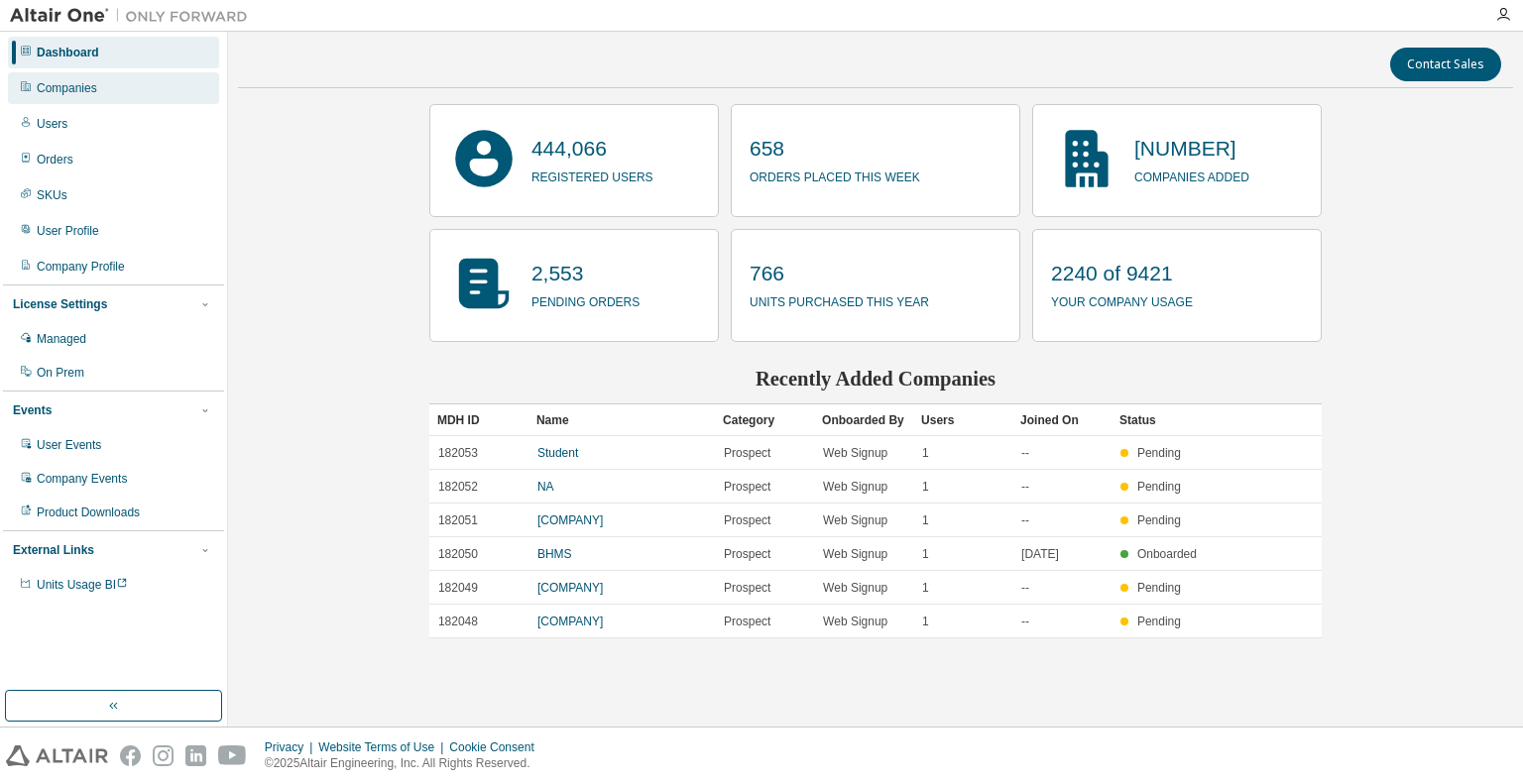 click on "Companies" at bounding box center [66, 88] 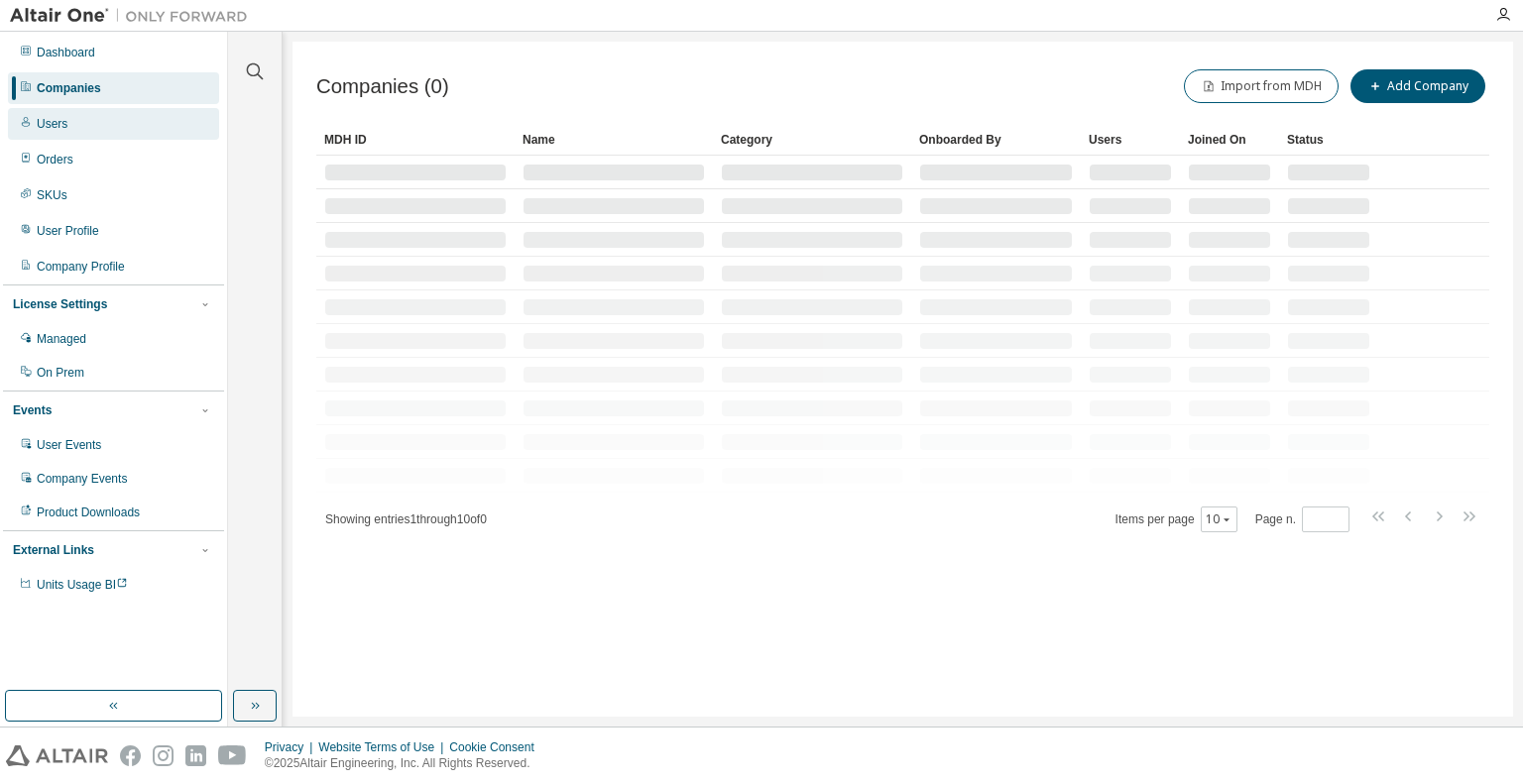 click on "Users" at bounding box center [113, 124] 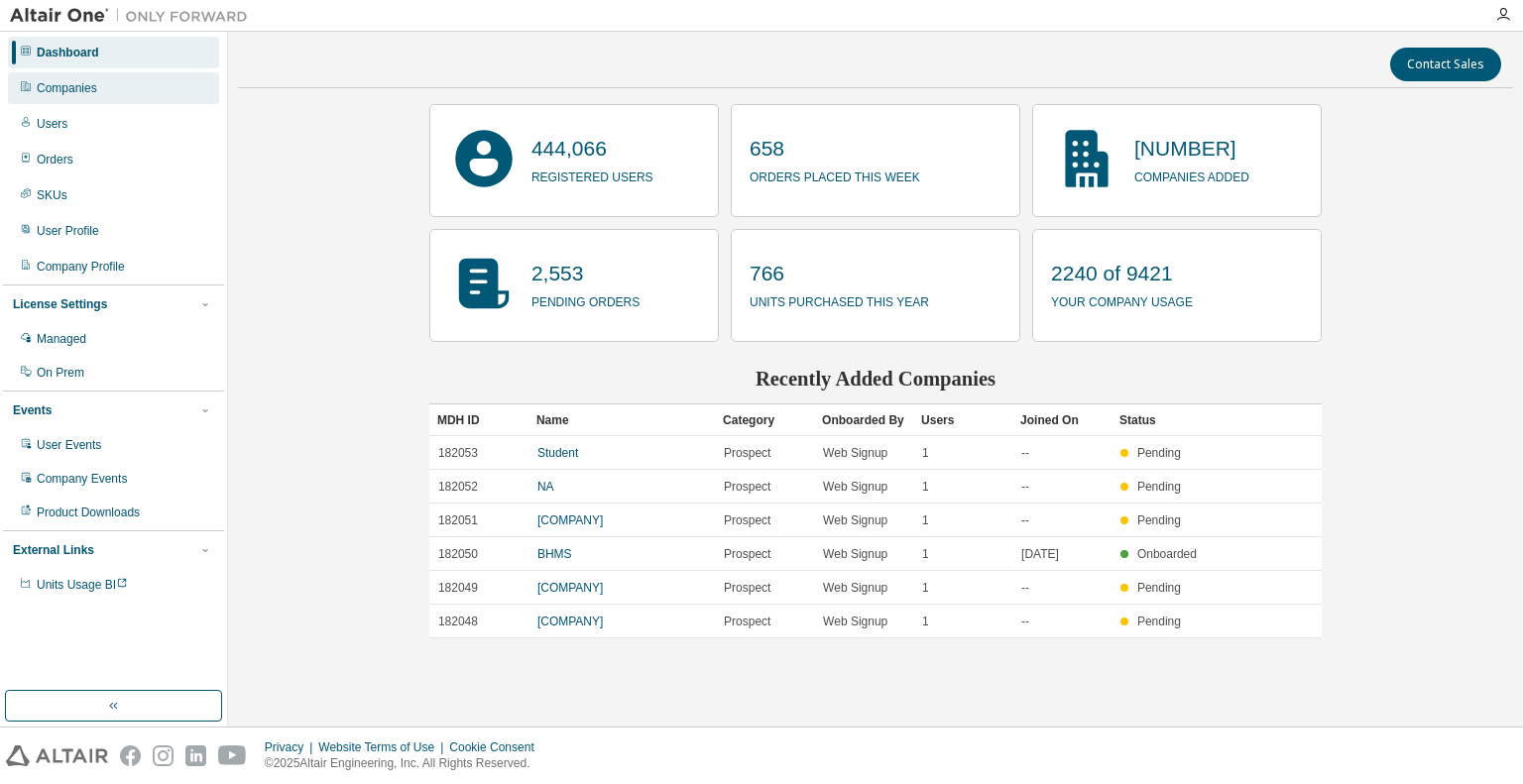 click on "Companies" at bounding box center (113, 88) 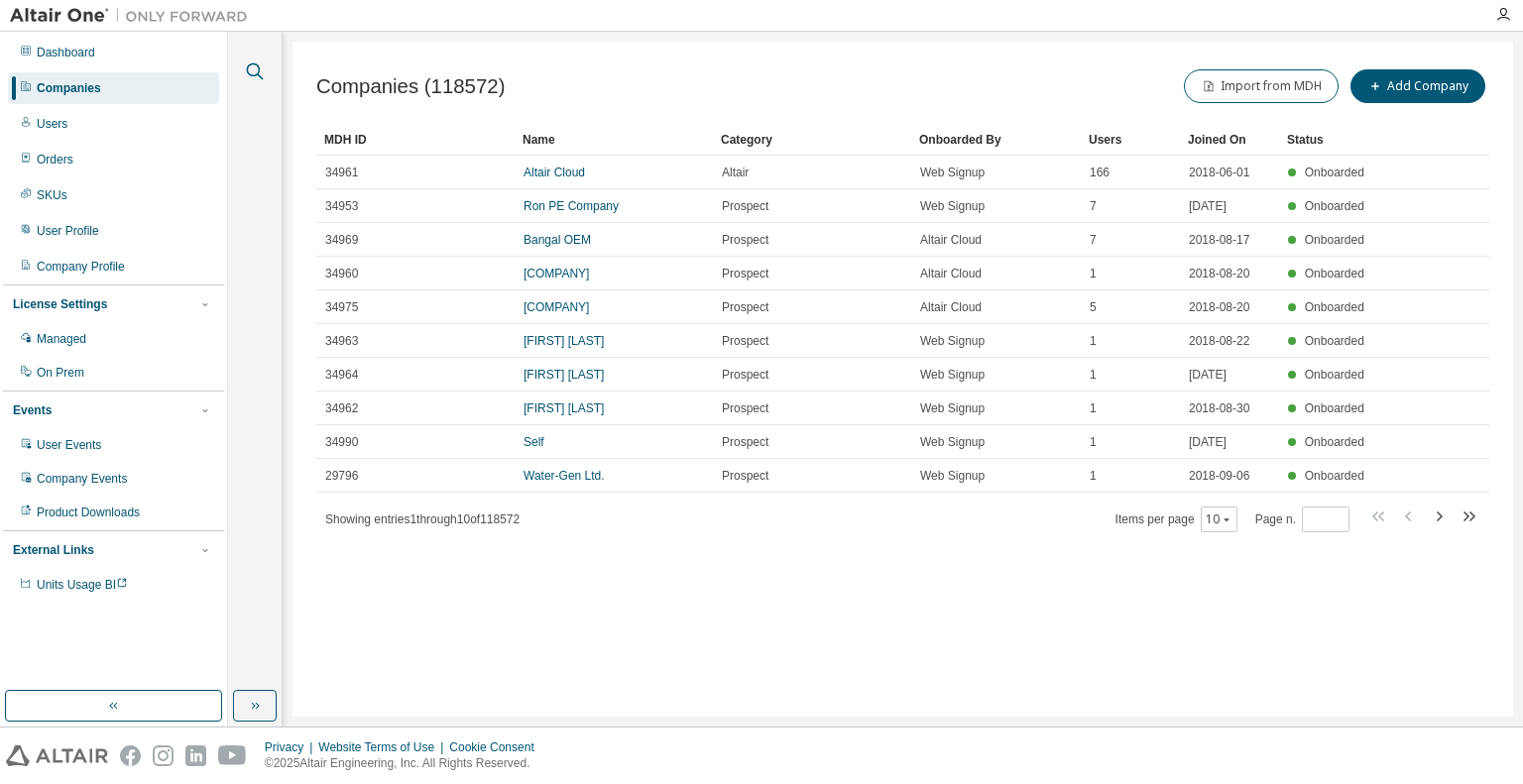 click 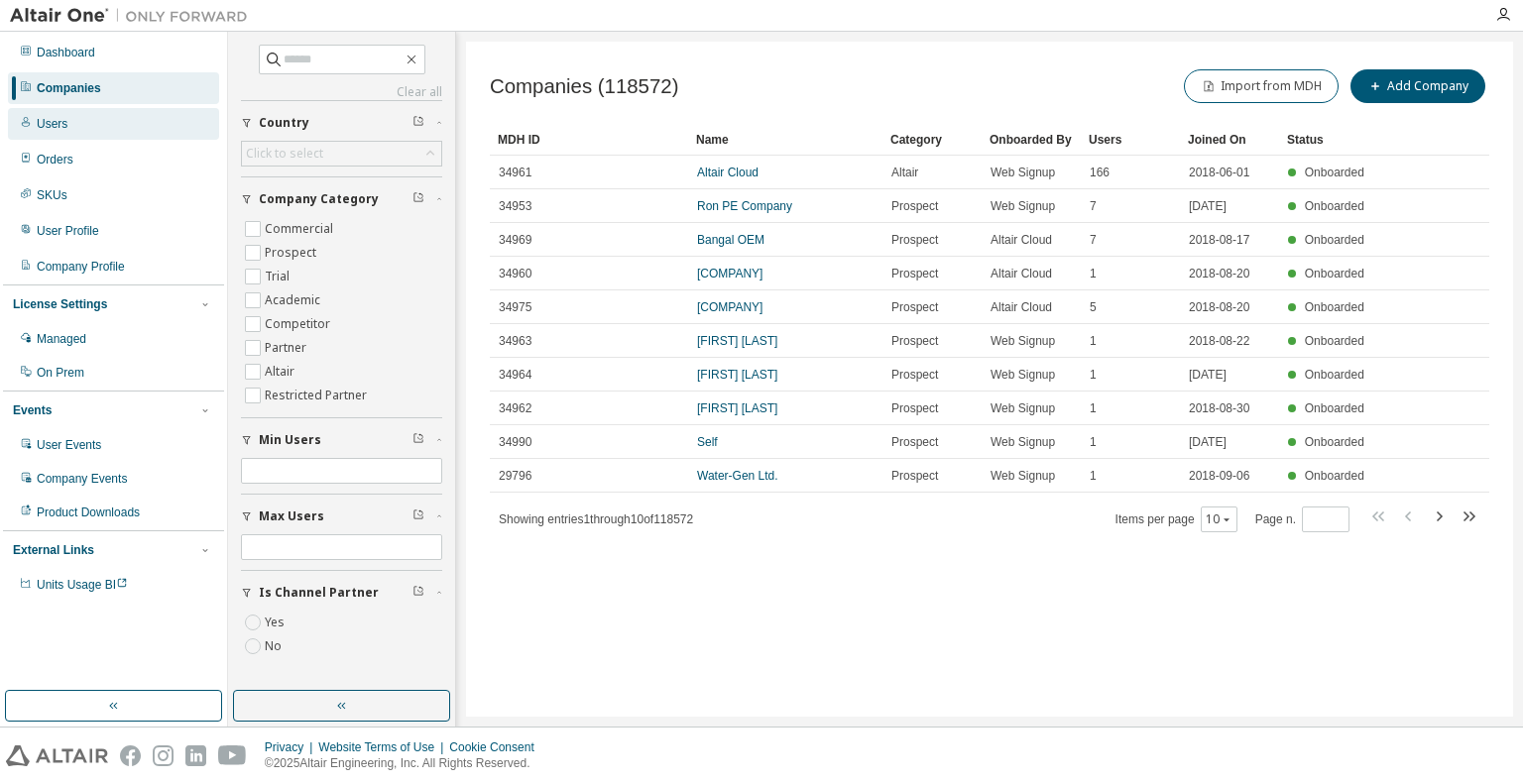 click on "Users" at bounding box center (113, 124) 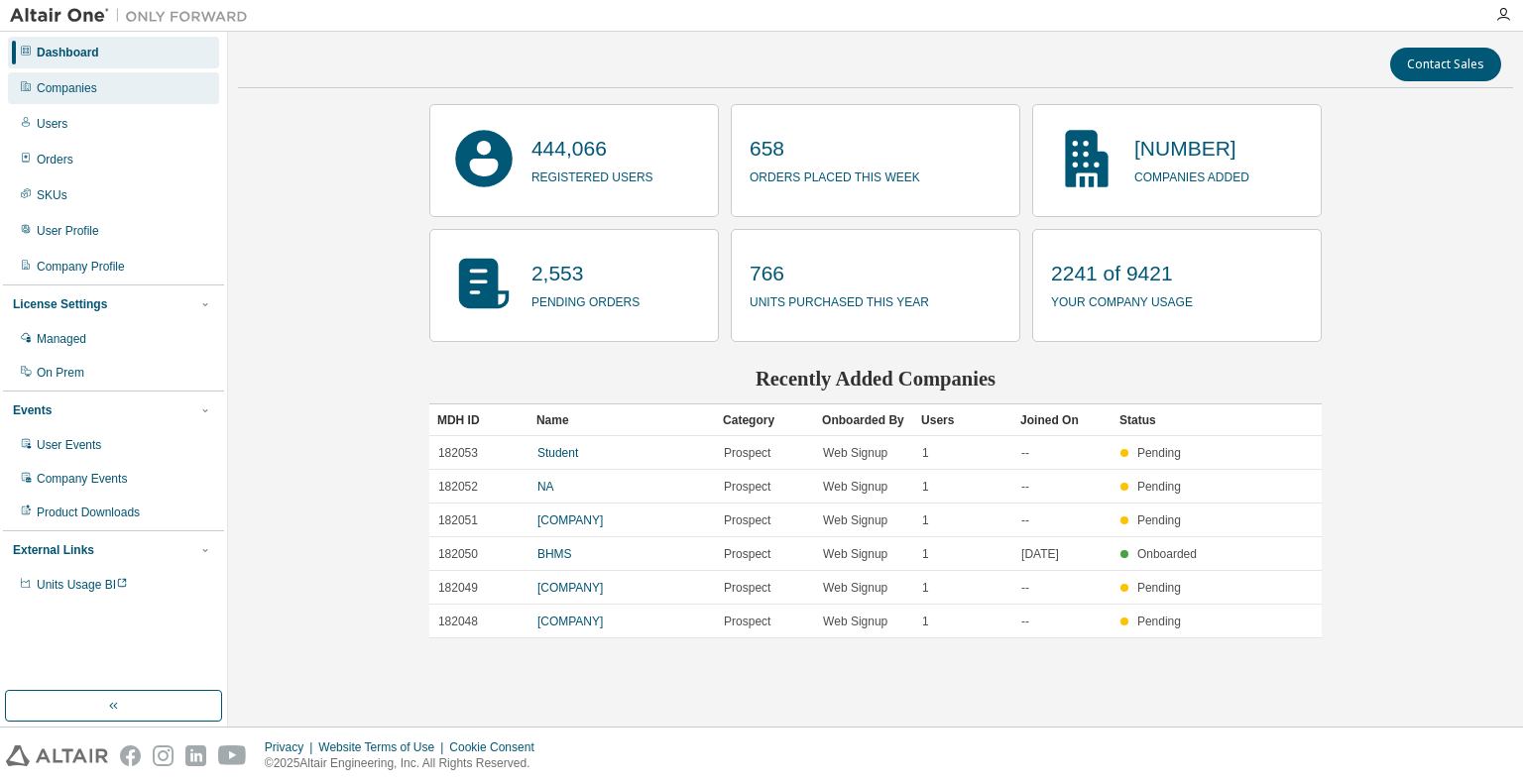 click on "Companies" at bounding box center [113, 88] 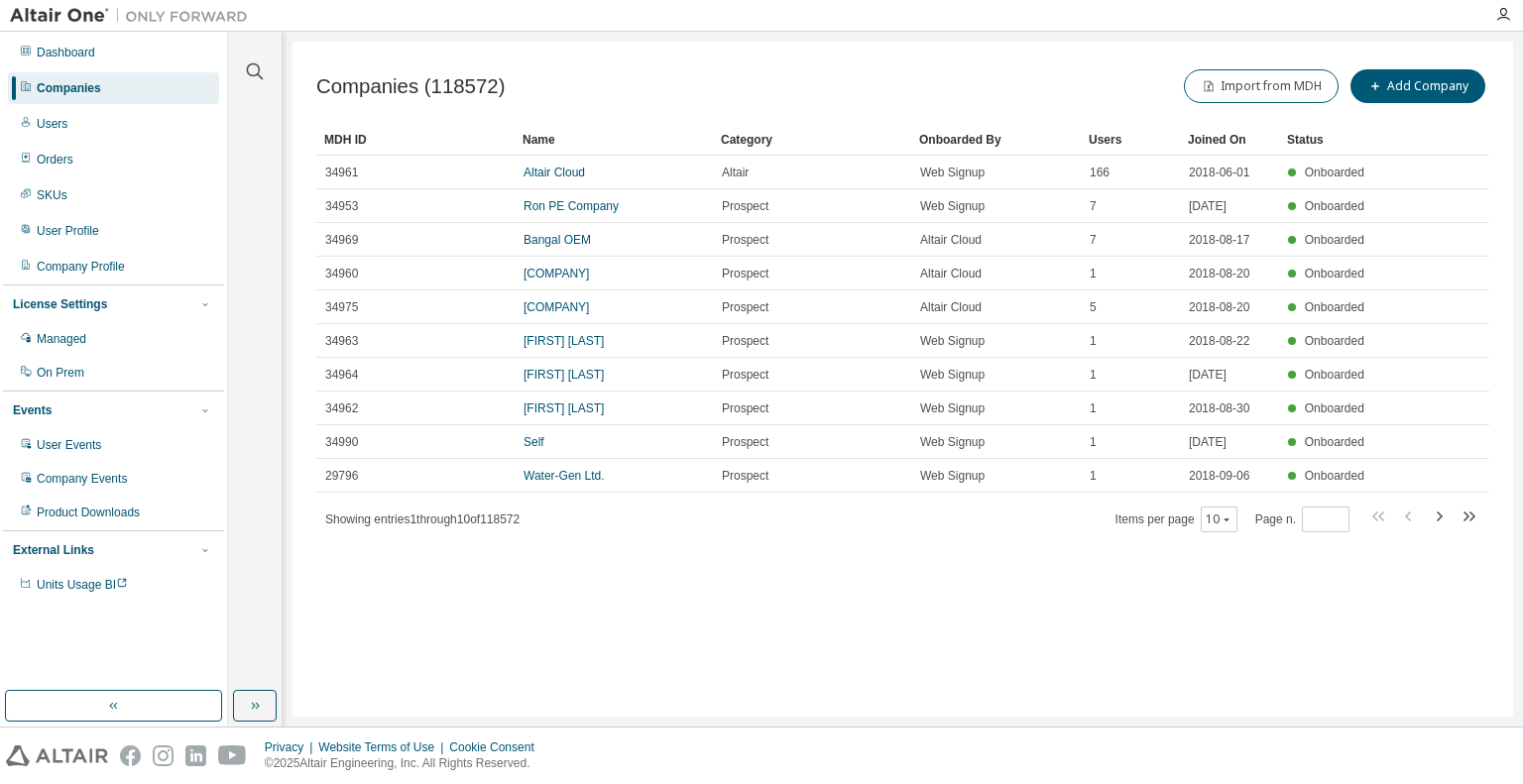 click on "Clear all Is Channel Partner Yes No Max Users Min Users Company Category Commercial Prospect Trial Academic Competitor Partner Altair Restricted Partner [COUNTRY] Click to select" at bounding box center (255, 379) 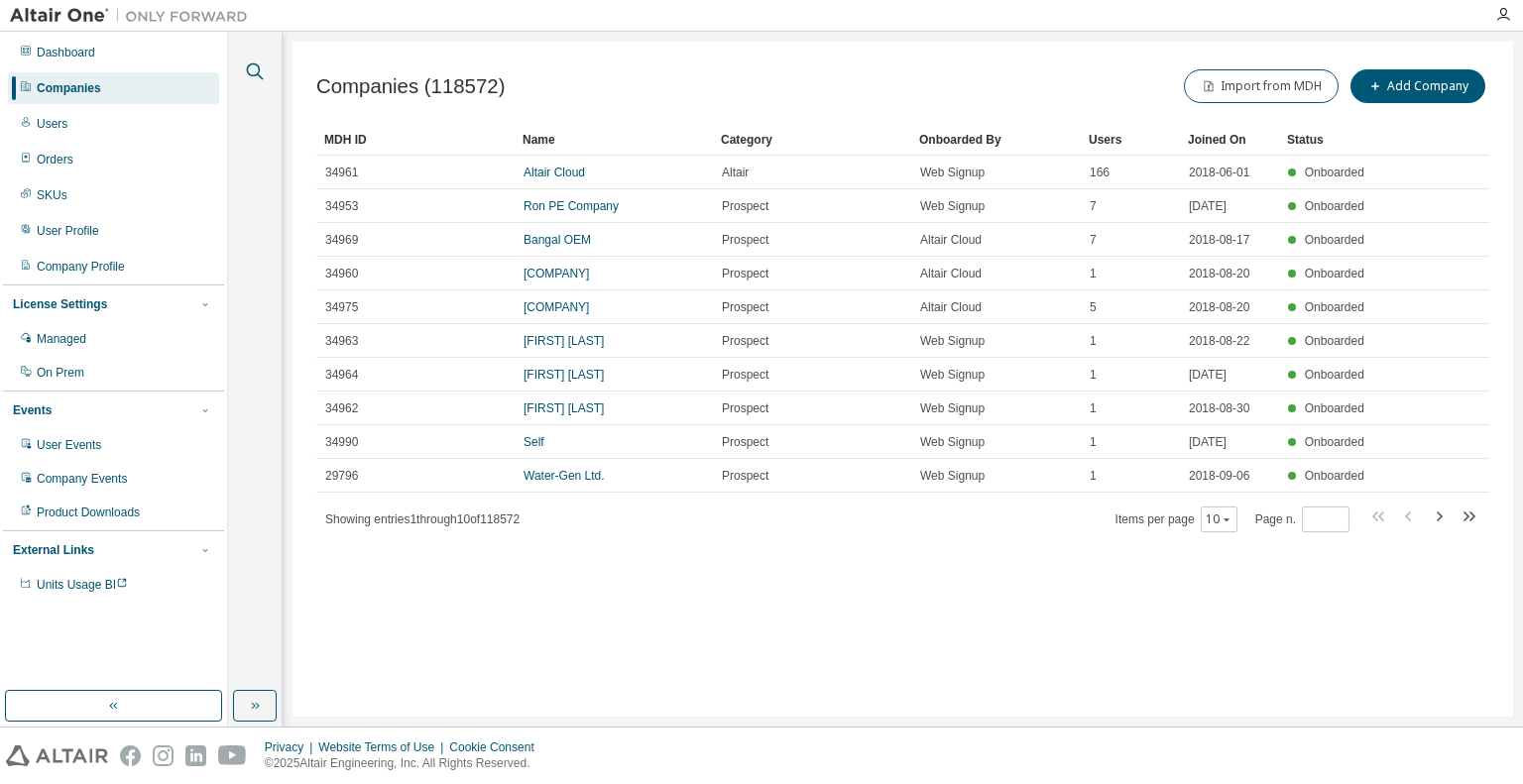 click 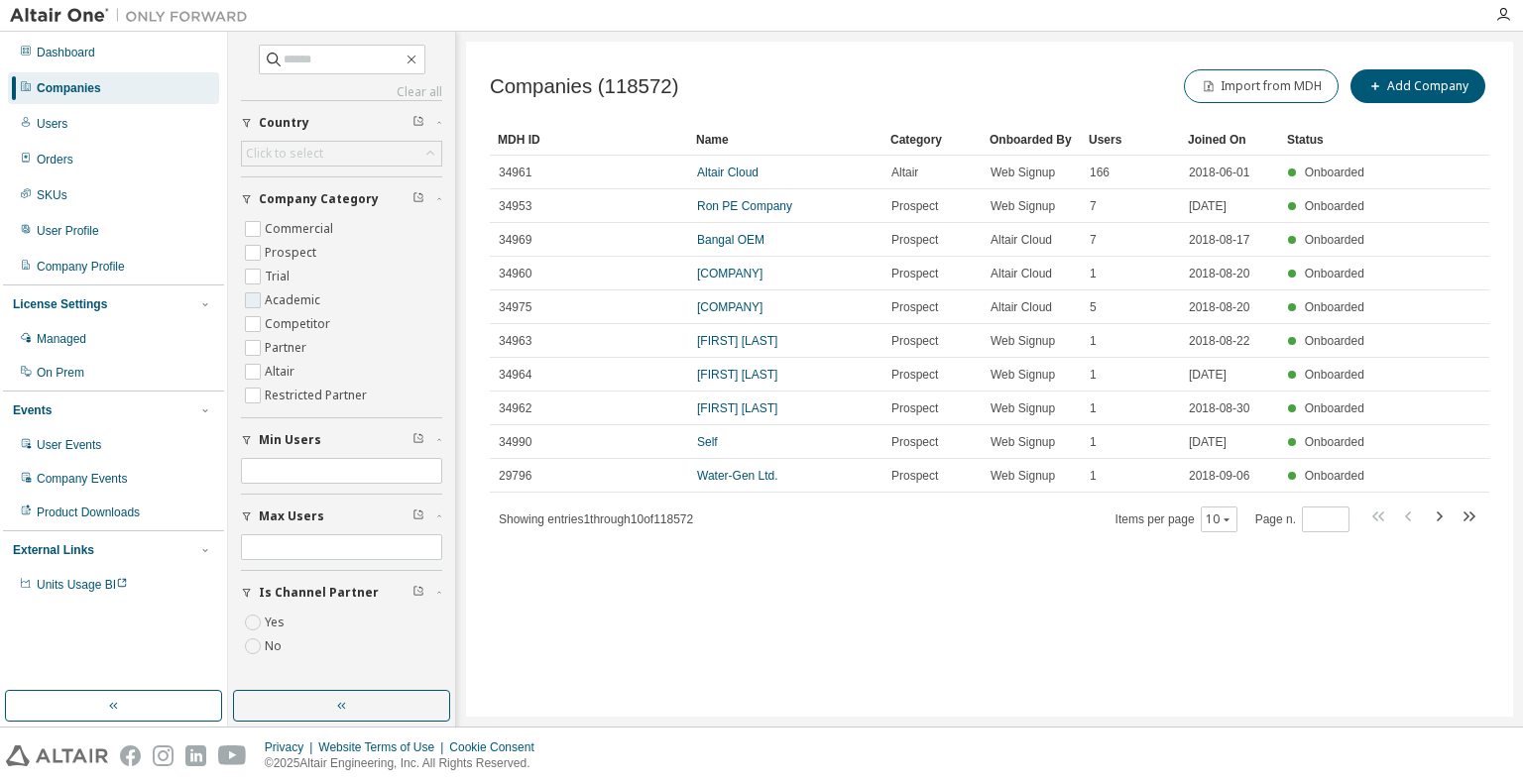 click on "Academic" at bounding box center [294, 300] 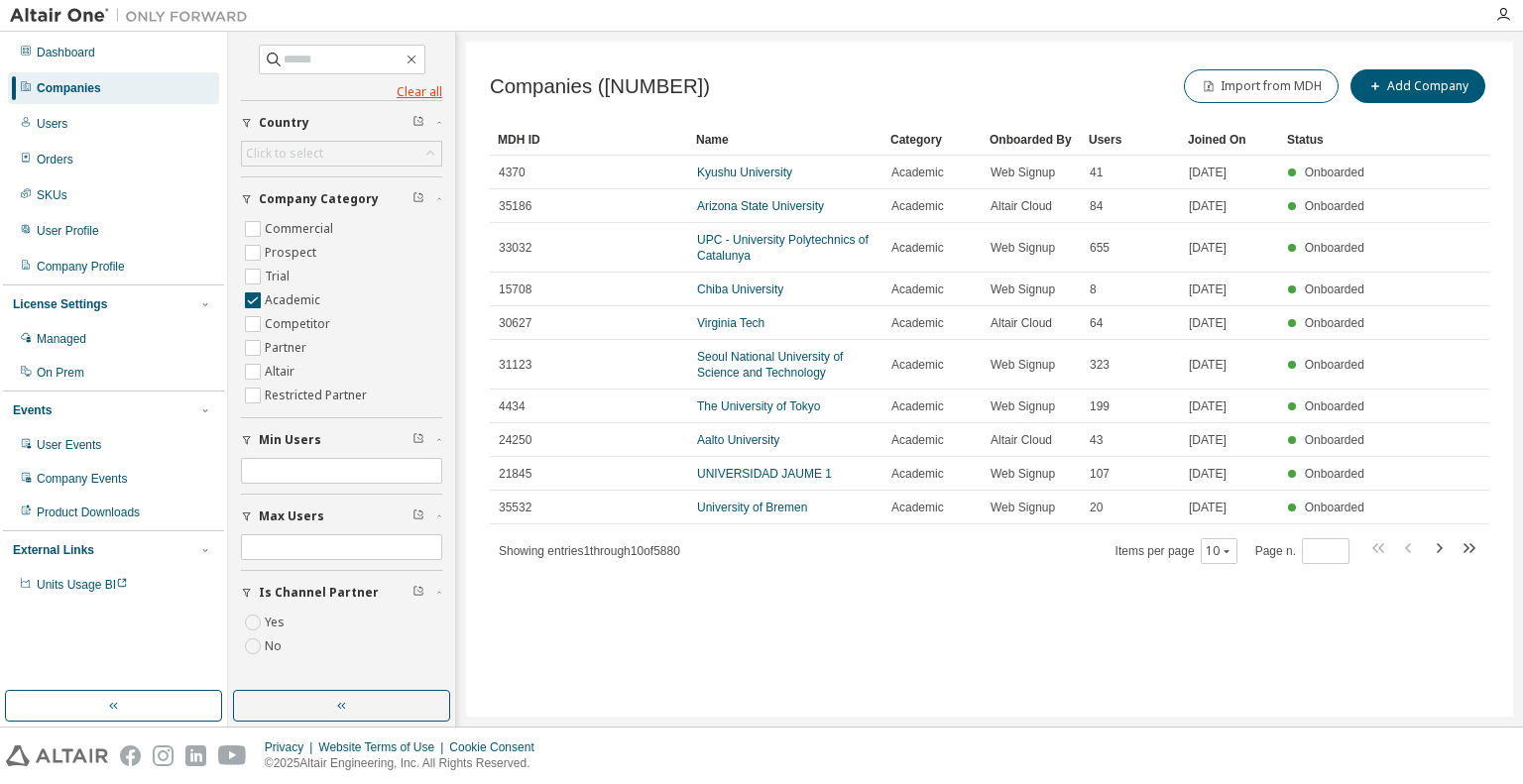 click on "Clear all" at bounding box center [341, 92] 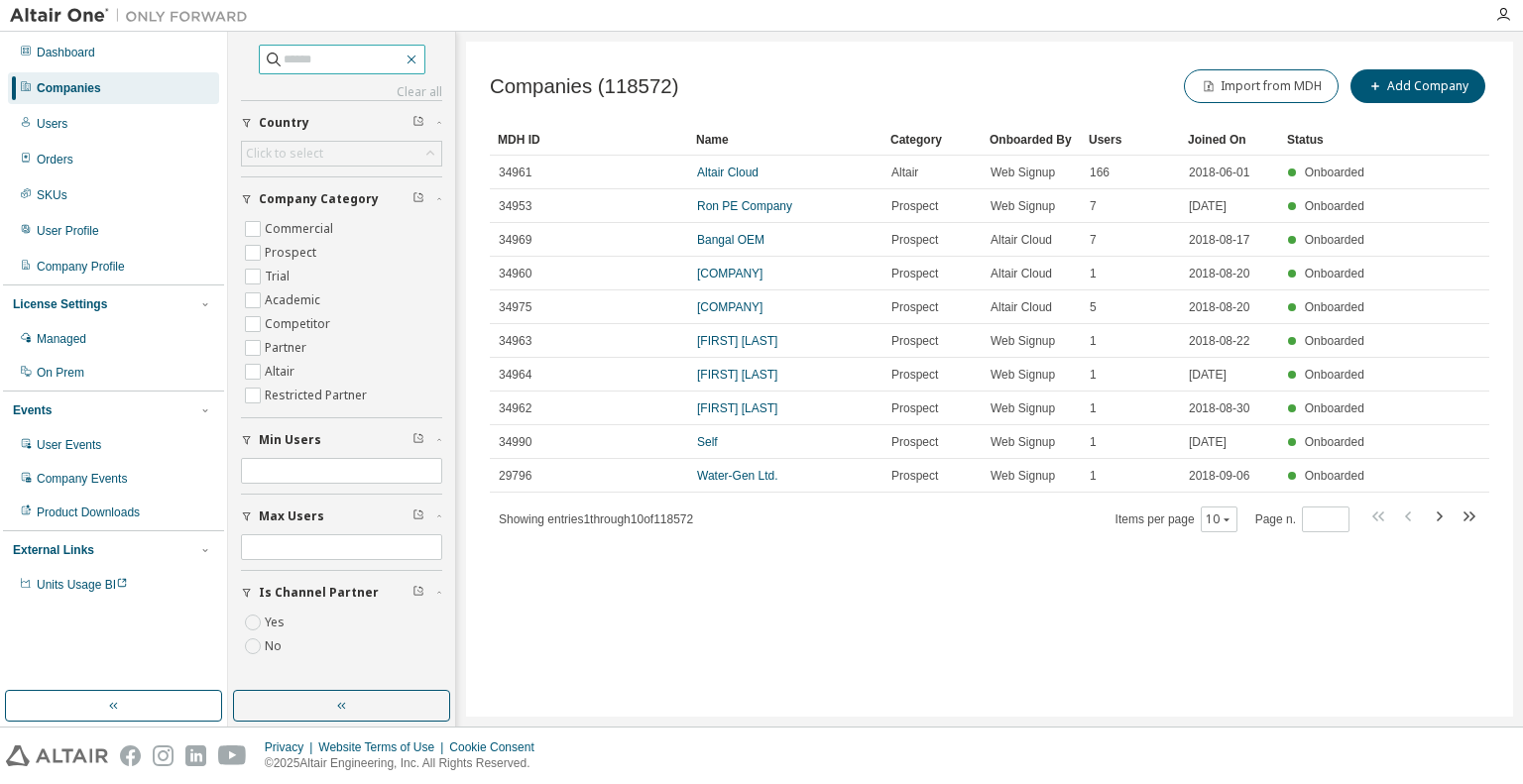 click 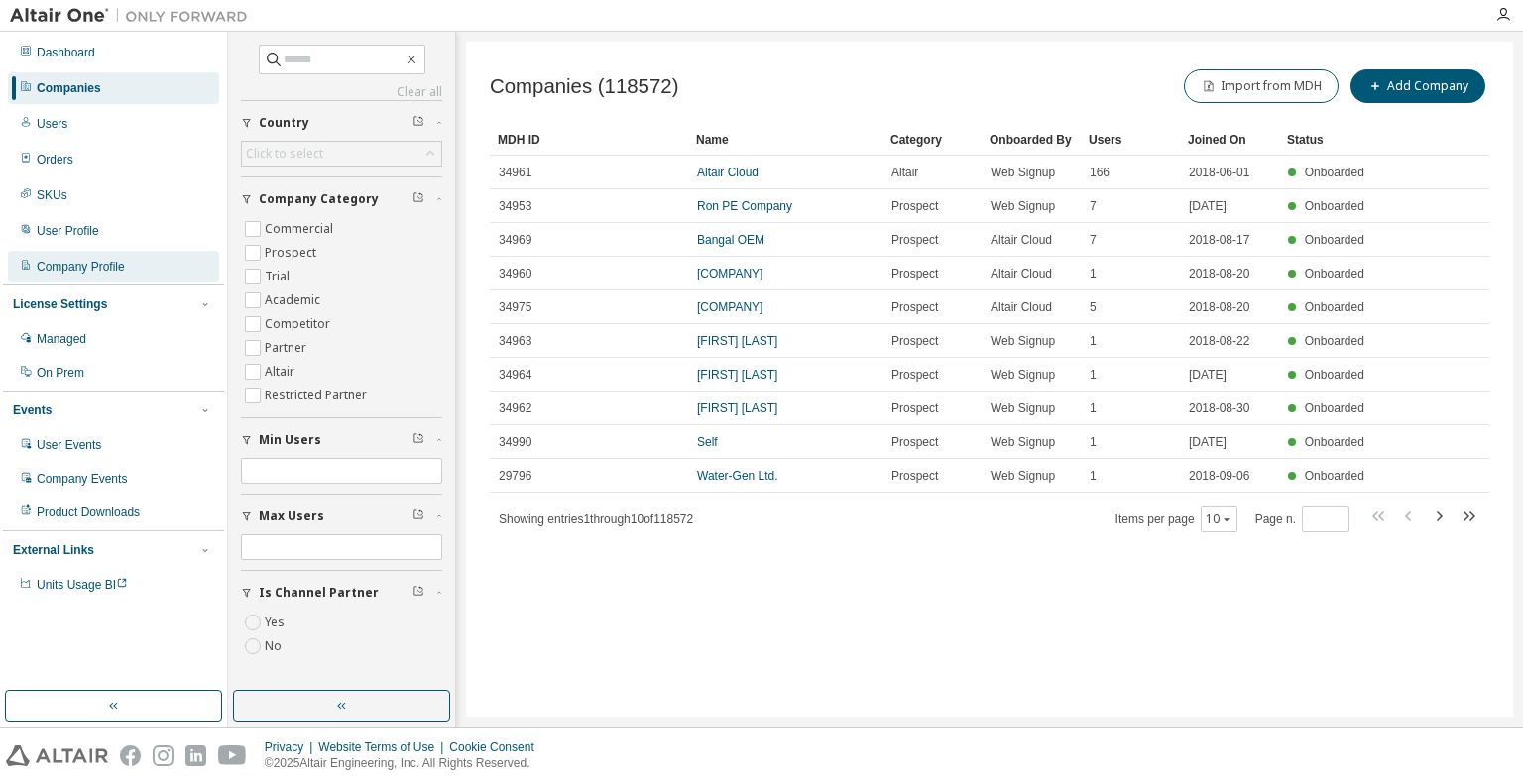 click on "Company Profile" at bounding box center [80, 267] 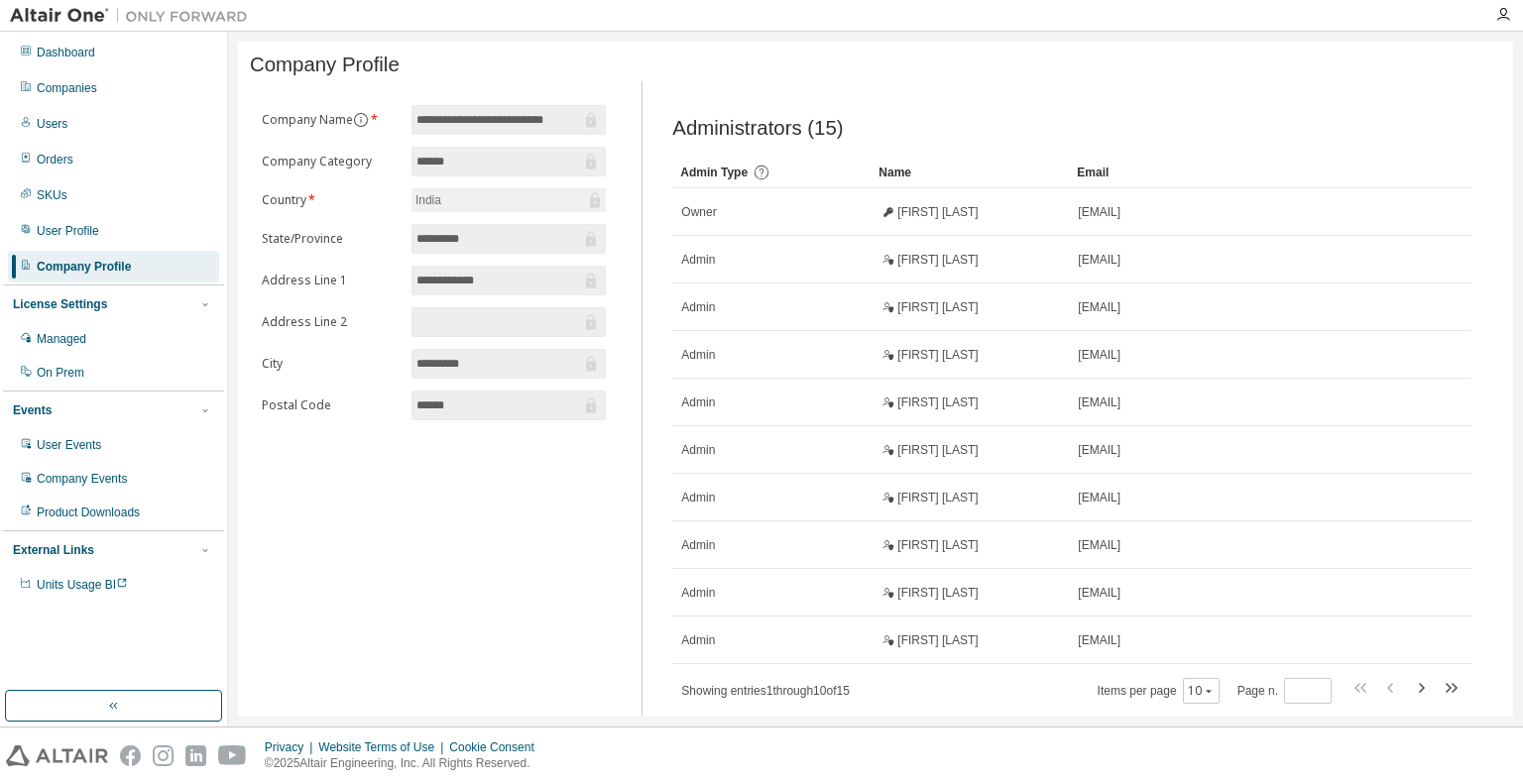 click on "Dashboard Companies Users Orders SKUs User Profile Company Profile License Settings Managed On Prem Events User Events Company Events Product Downloads External Links Units Usage BI" at bounding box center [113, 318] 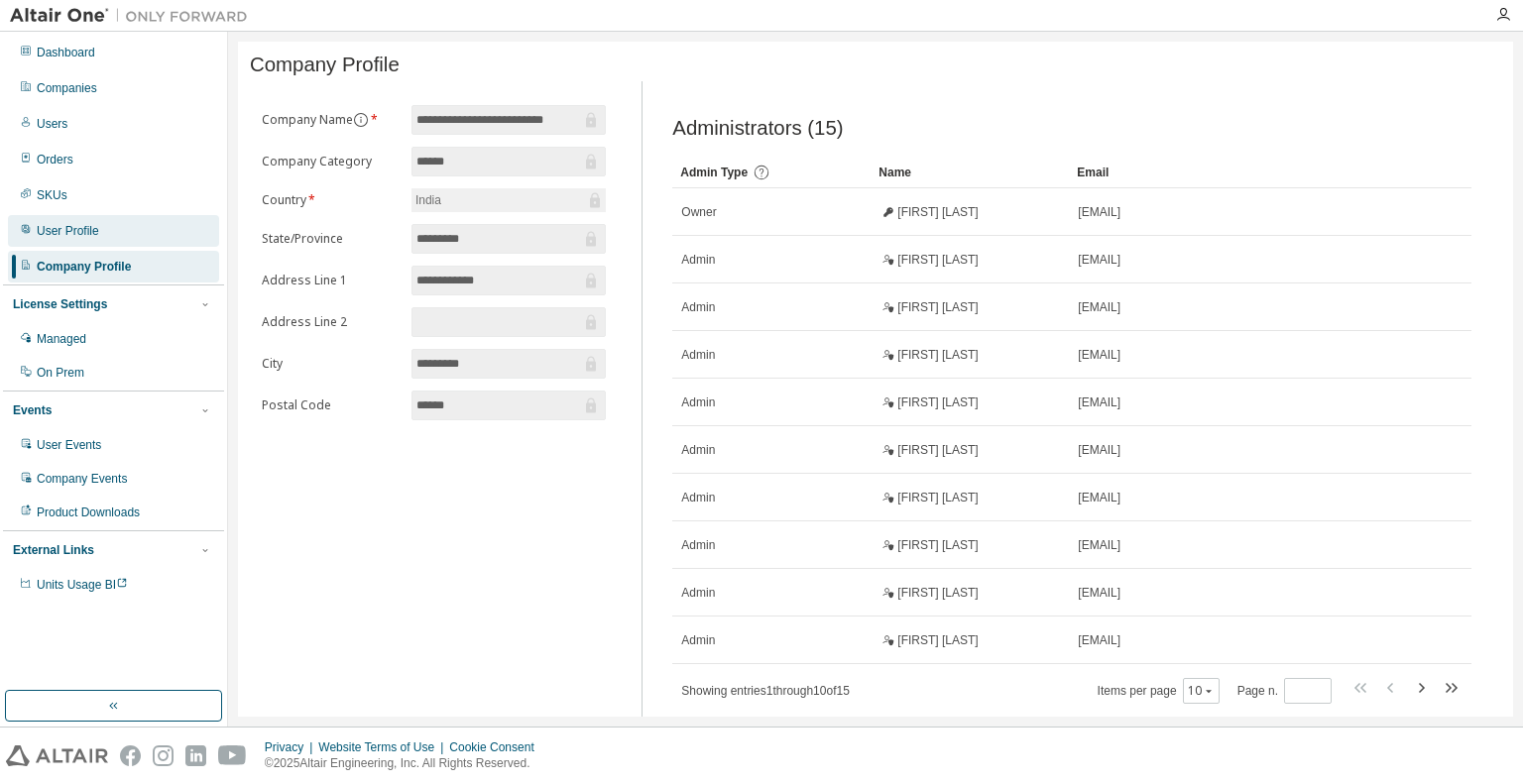 click on "User Profile" at bounding box center (113, 231) 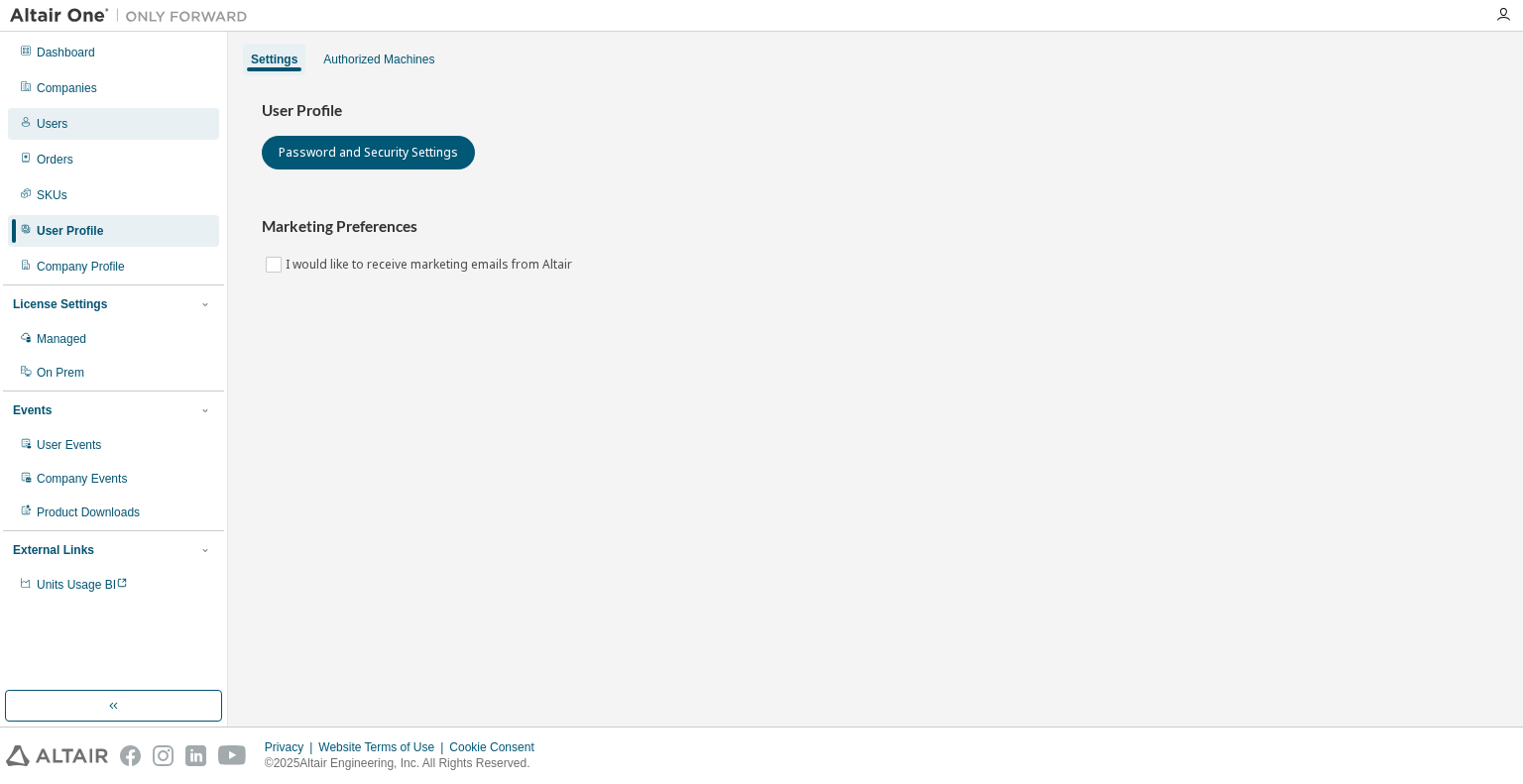 click on "Users" at bounding box center [113, 124] 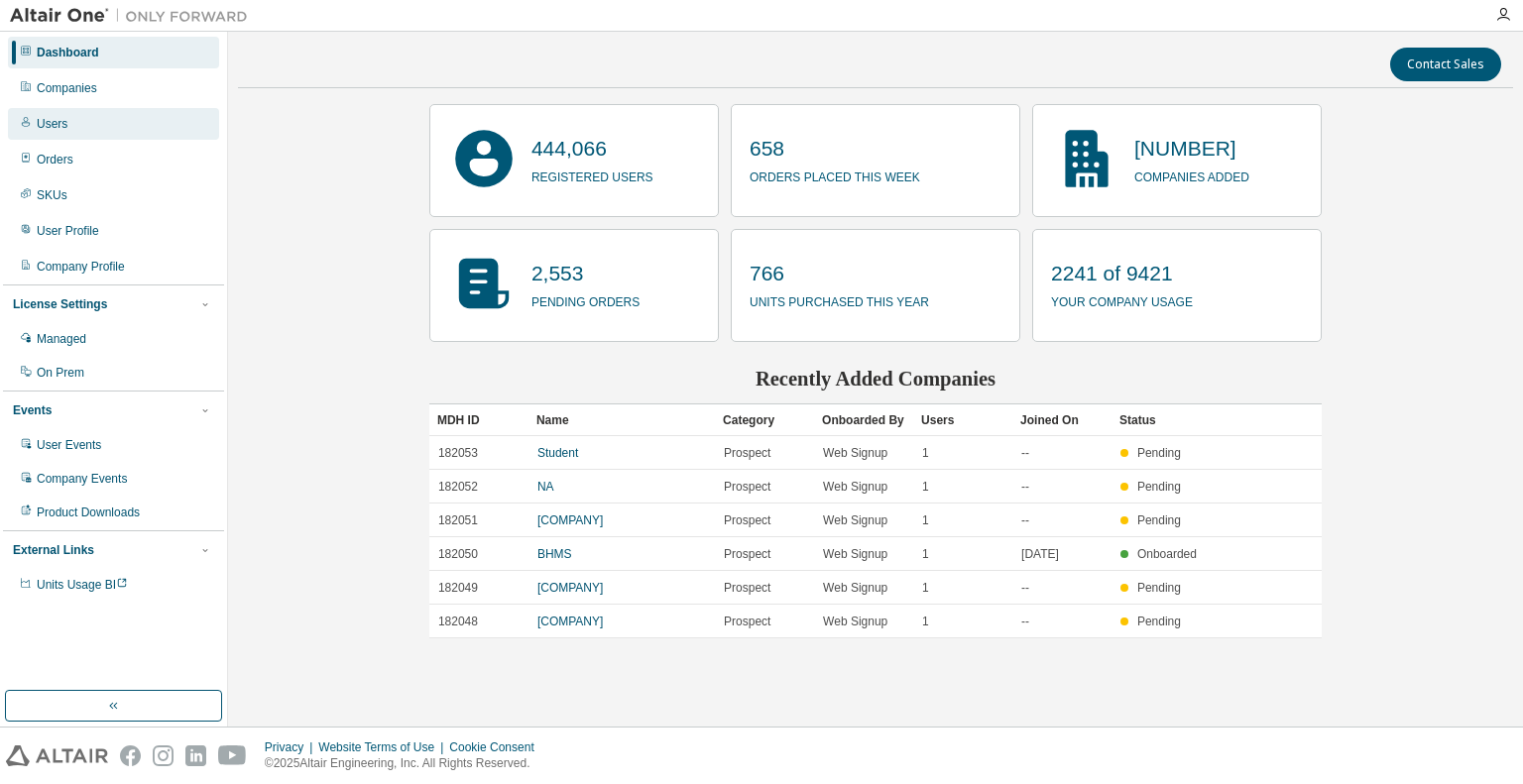 click on "Users" at bounding box center (52, 124) 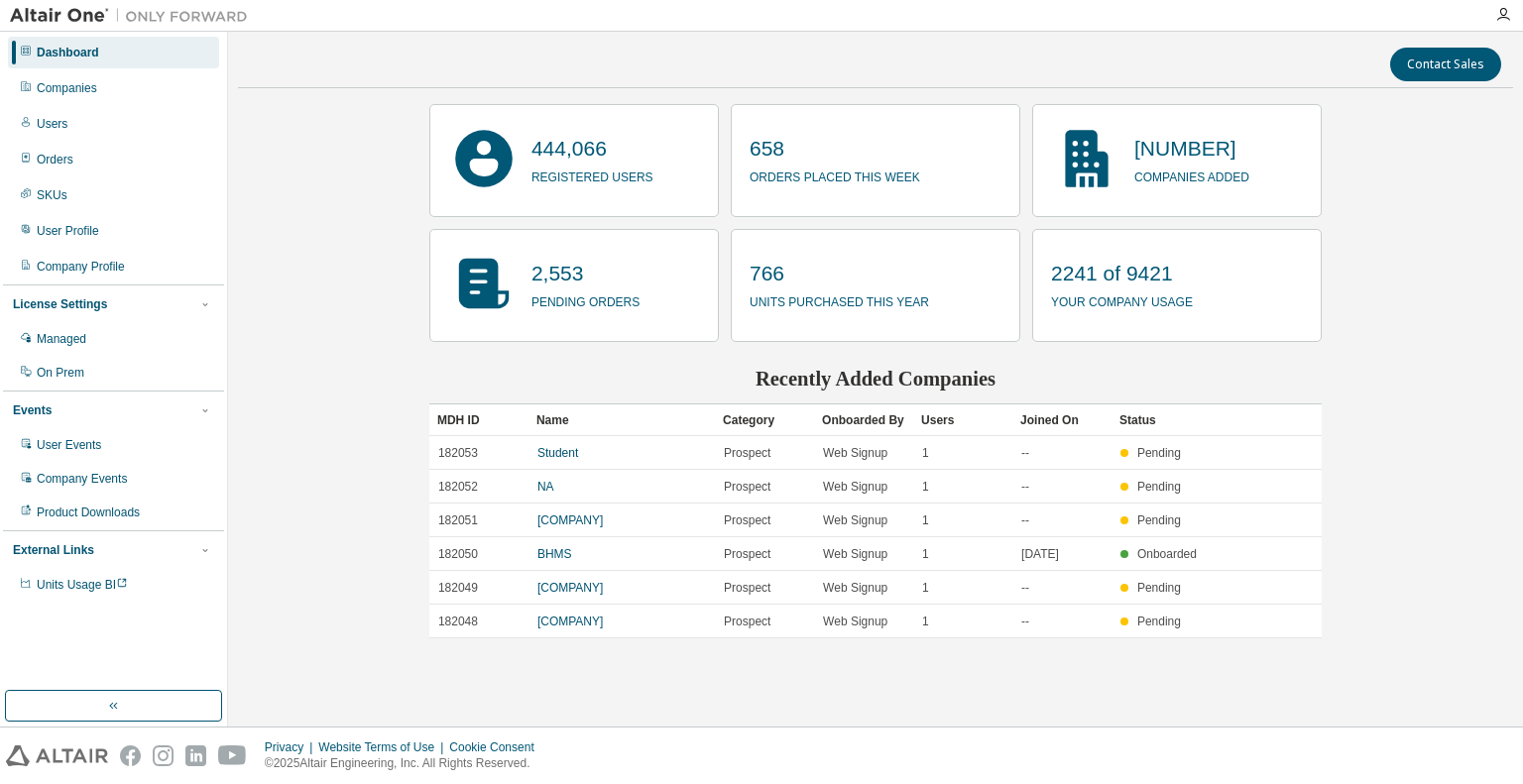 click at bounding box center [1503, 15] 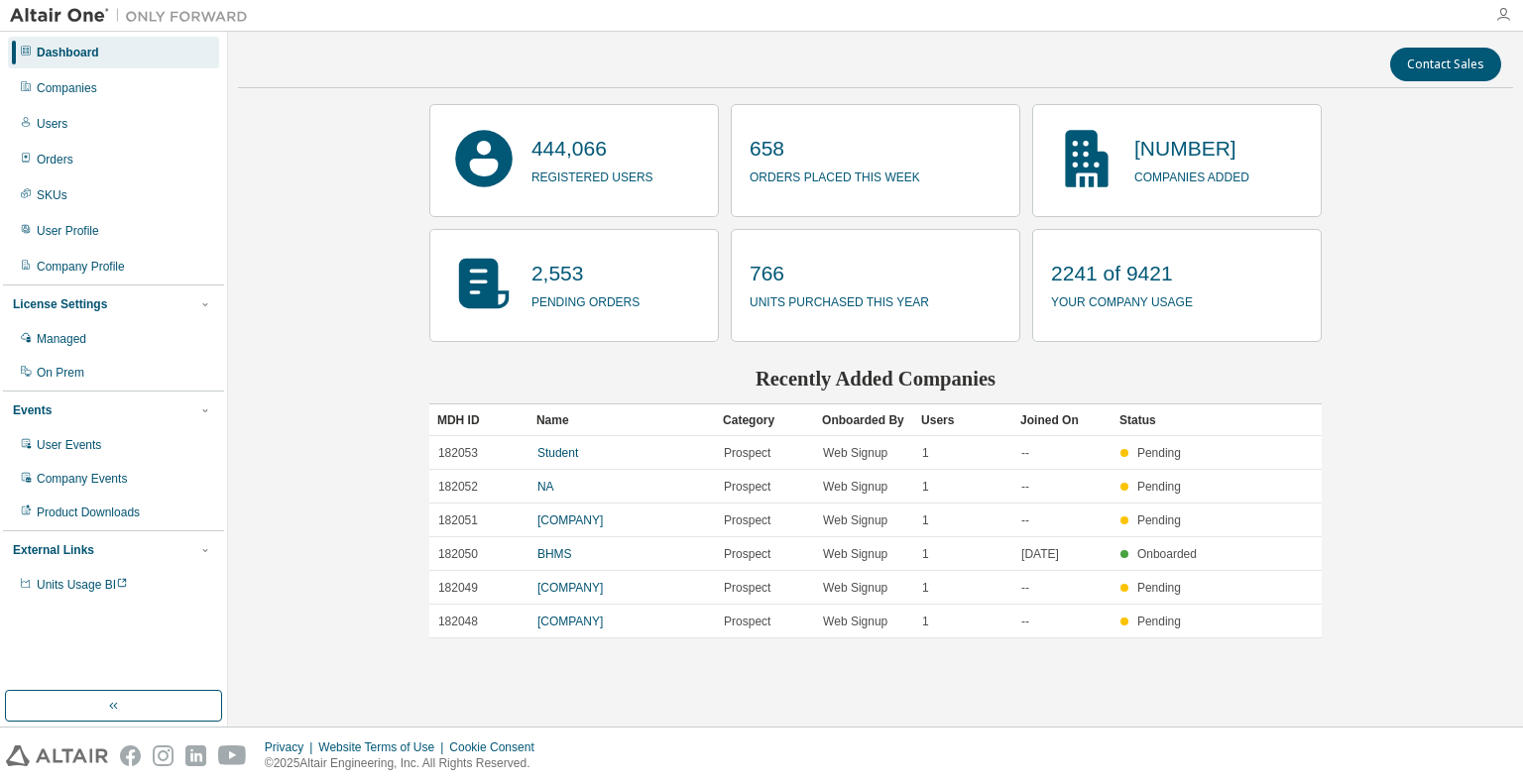click at bounding box center (1503, 15) 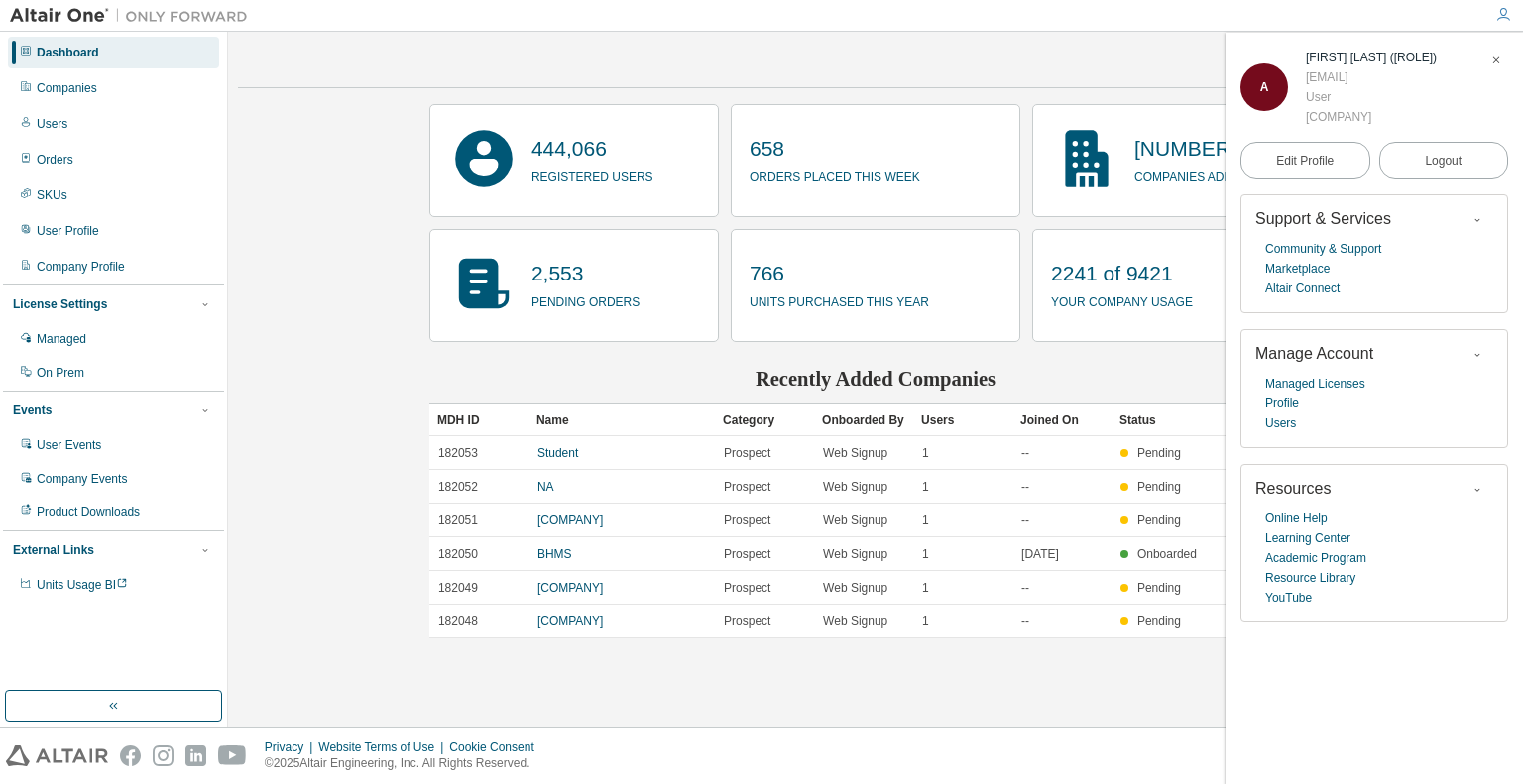 click at bounding box center [1496, 60] 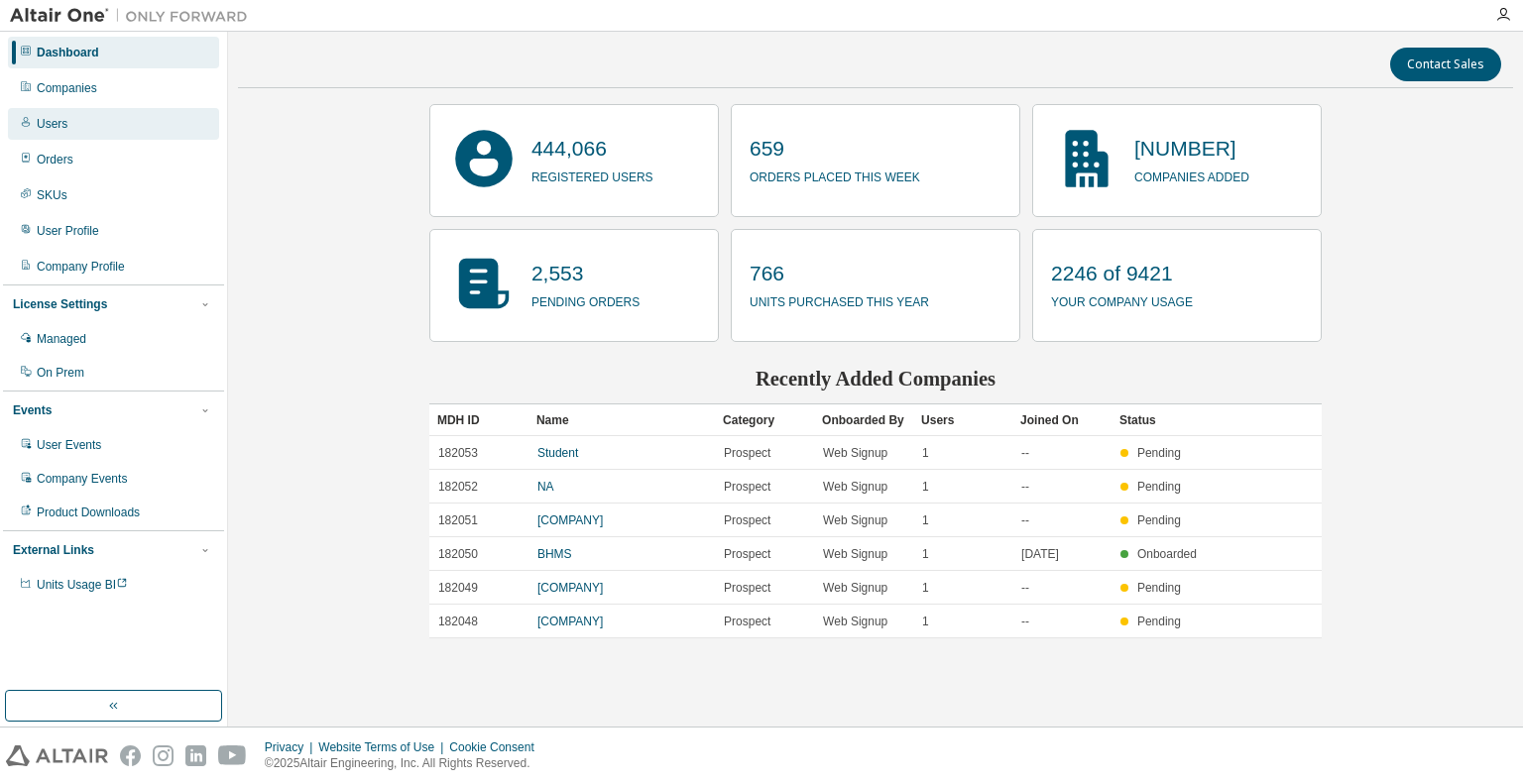 click on "Users" at bounding box center (52, 124) 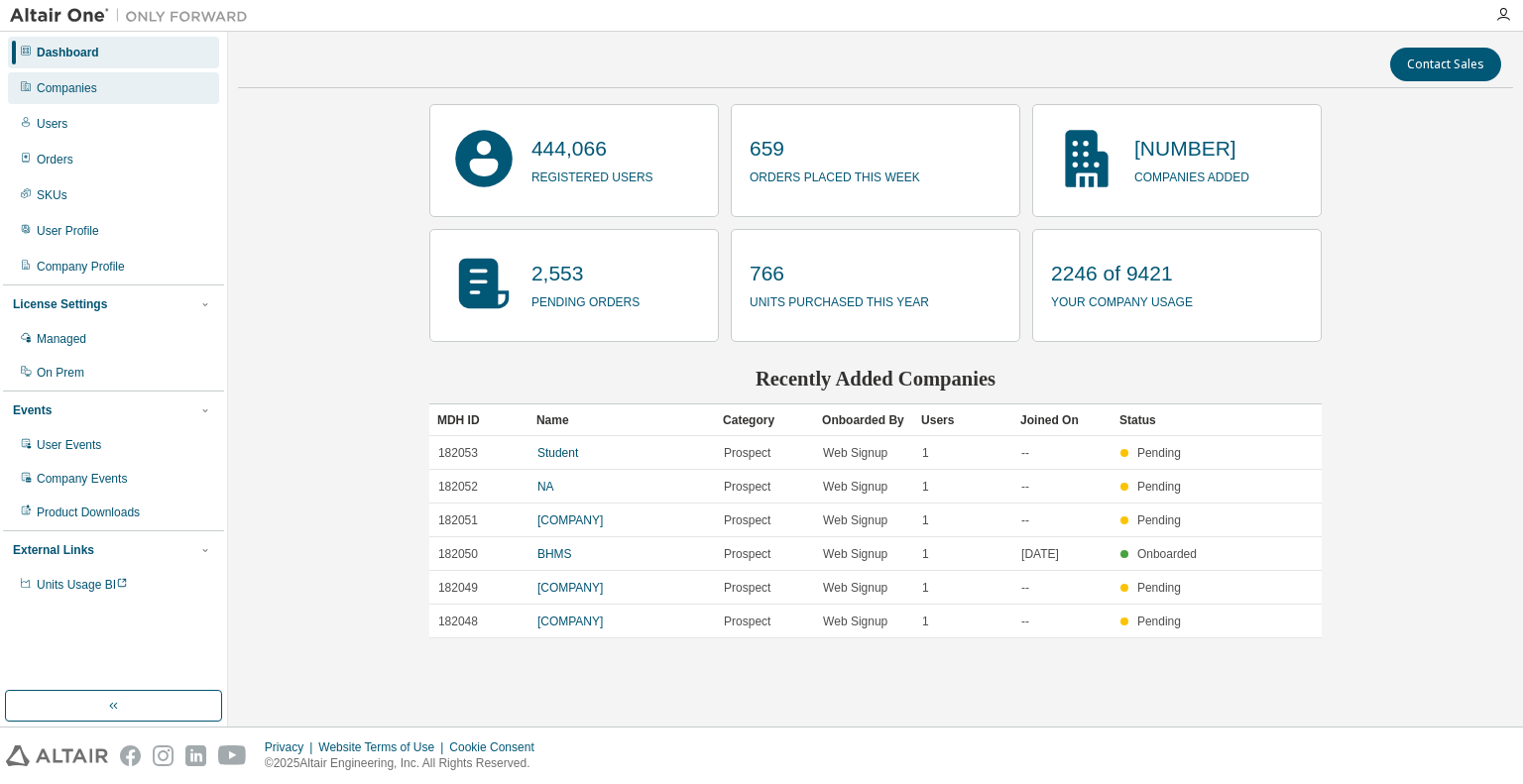 click on "Companies" at bounding box center (66, 88) 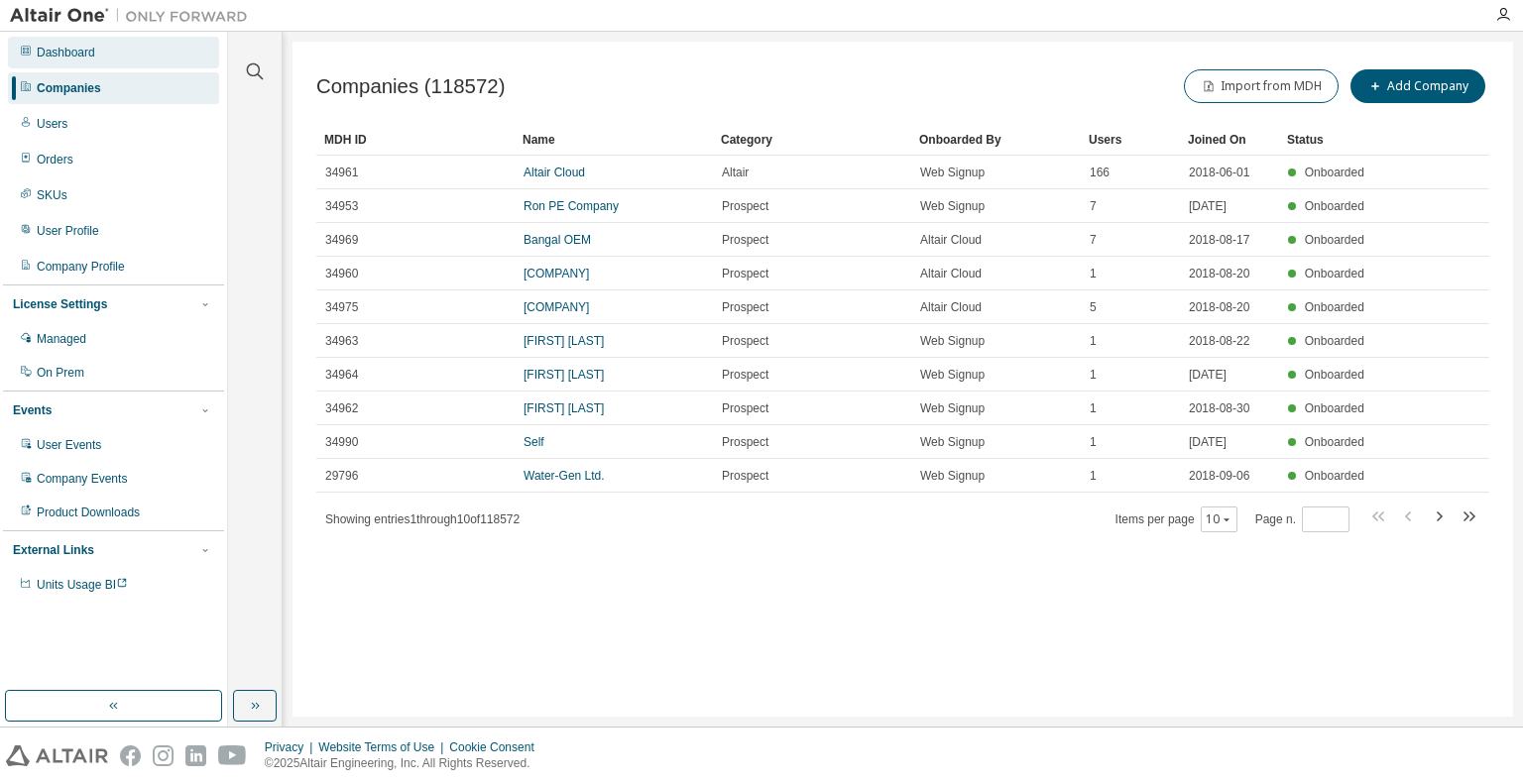 click on "Dashboard" at bounding box center [113, 53] 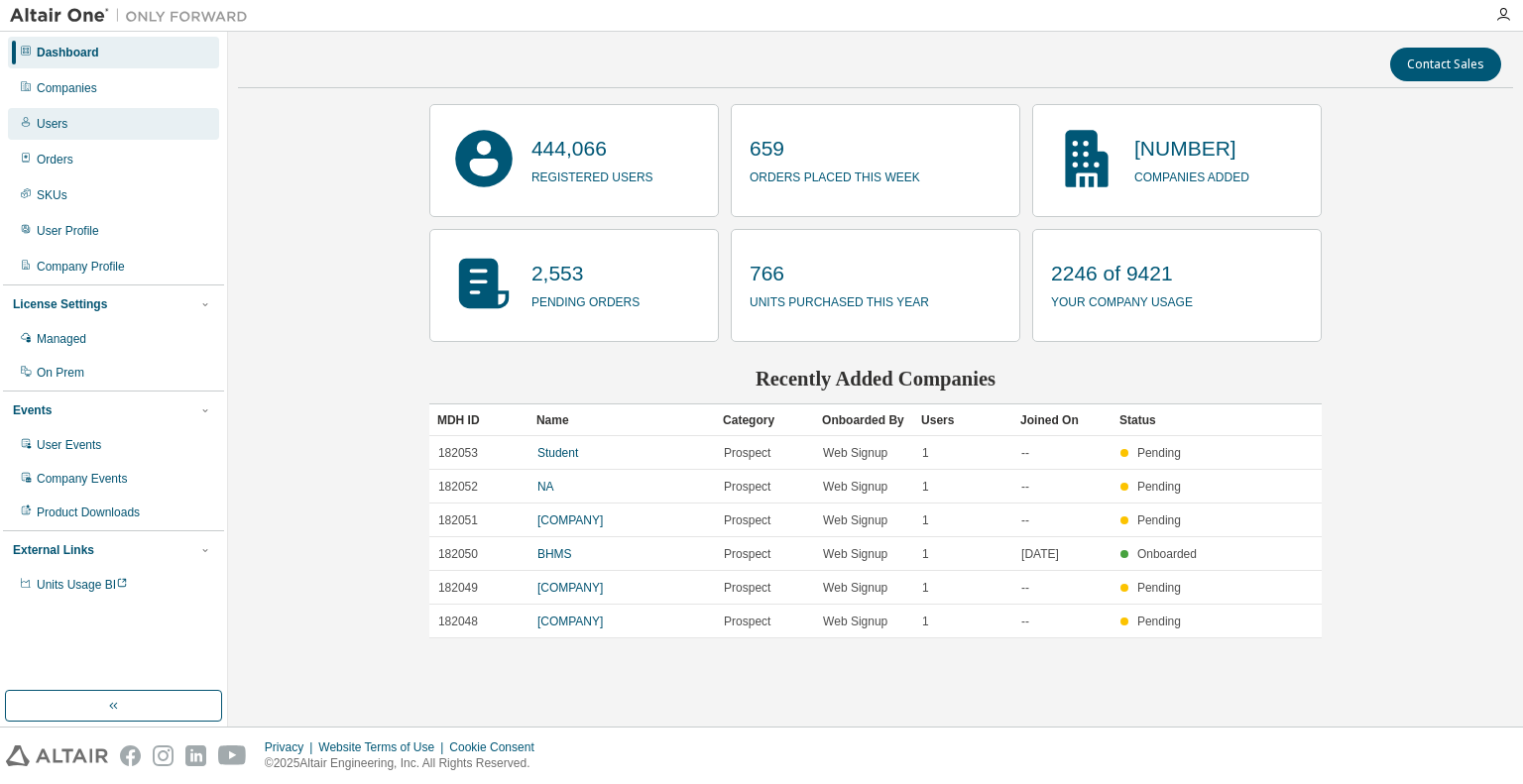 click on "Users" at bounding box center [113, 124] 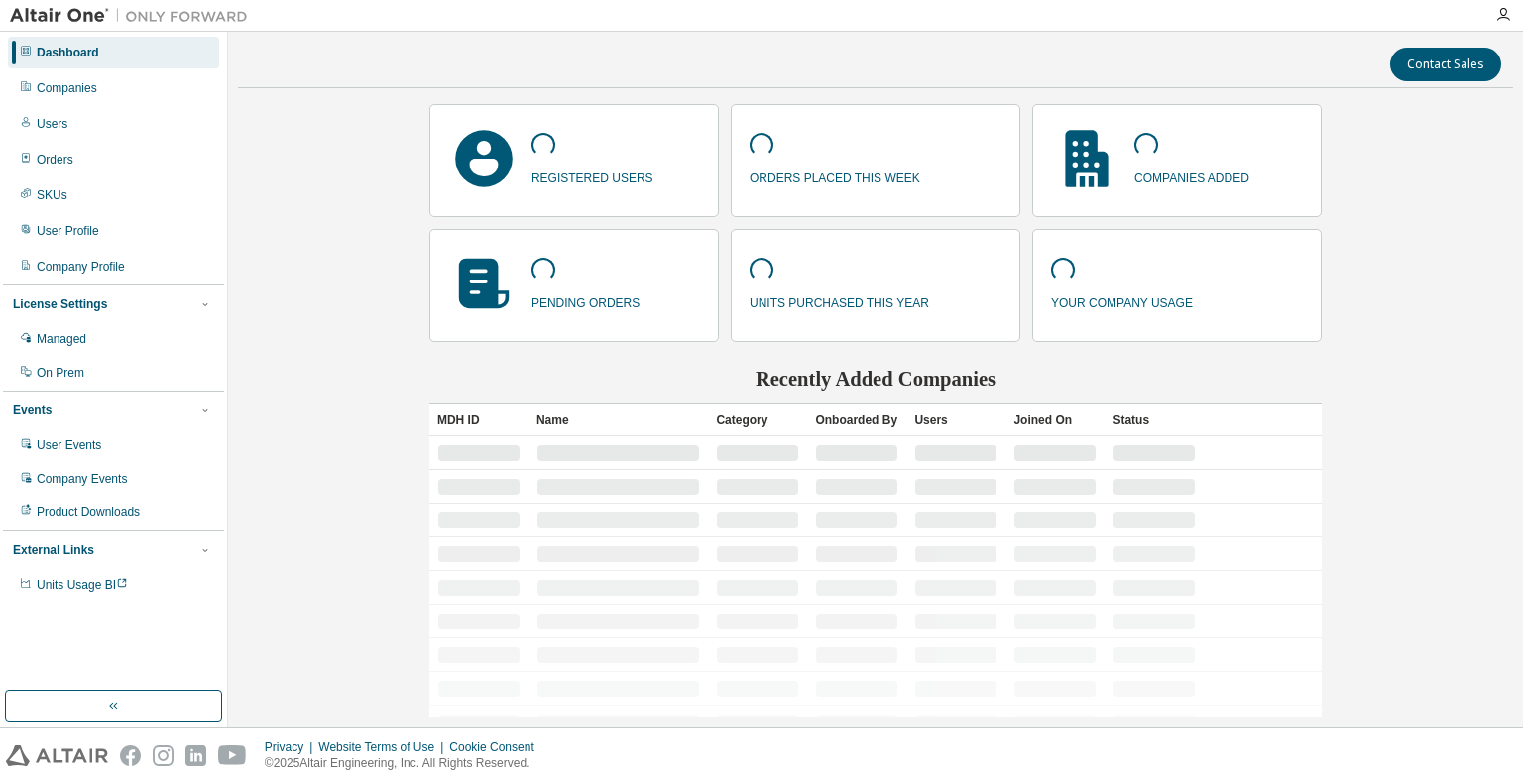 scroll, scrollTop: 0, scrollLeft: 0, axis: both 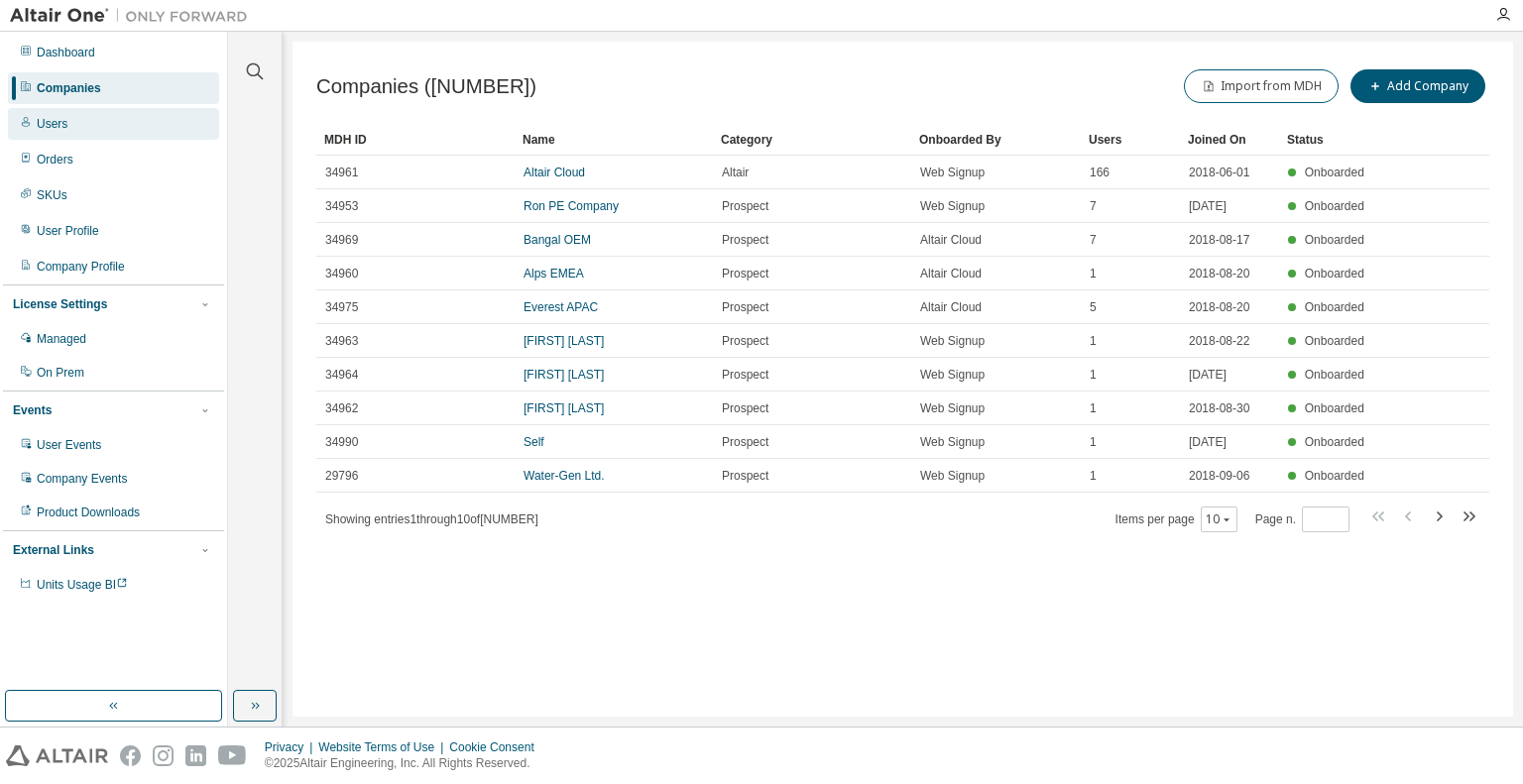 click on "Users" at bounding box center (113, 124) 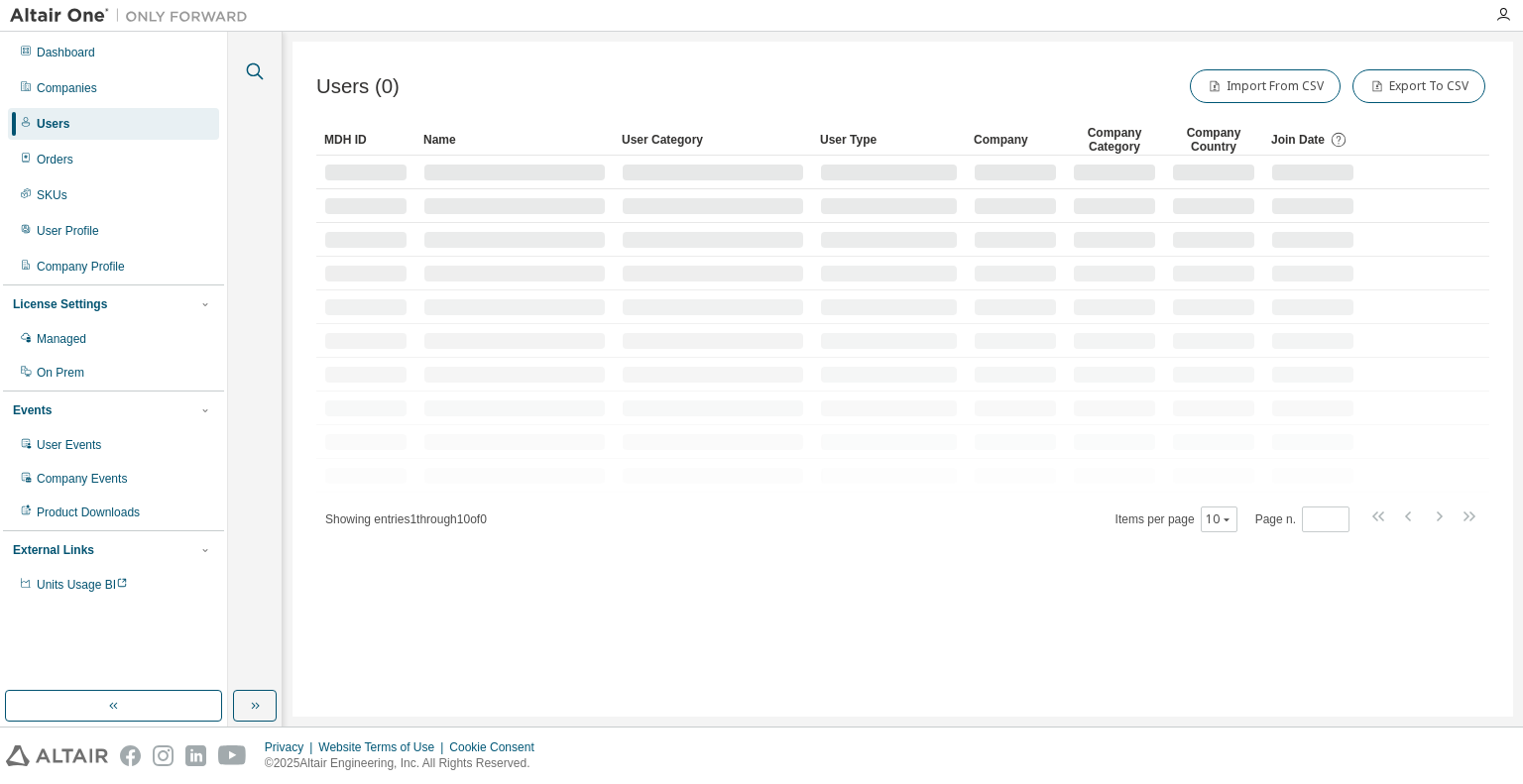 click 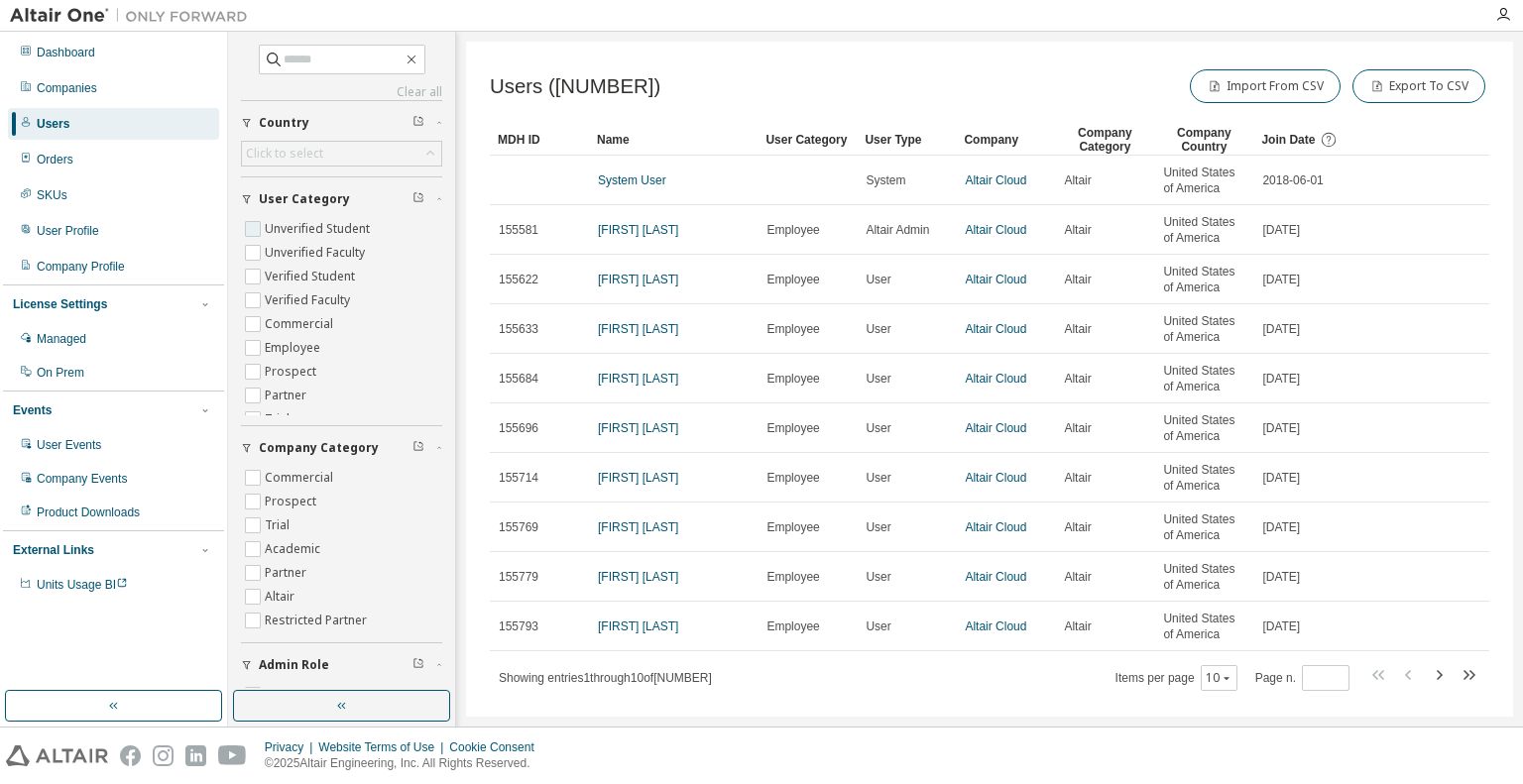 click on "Unverified Student" at bounding box center (319, 229) 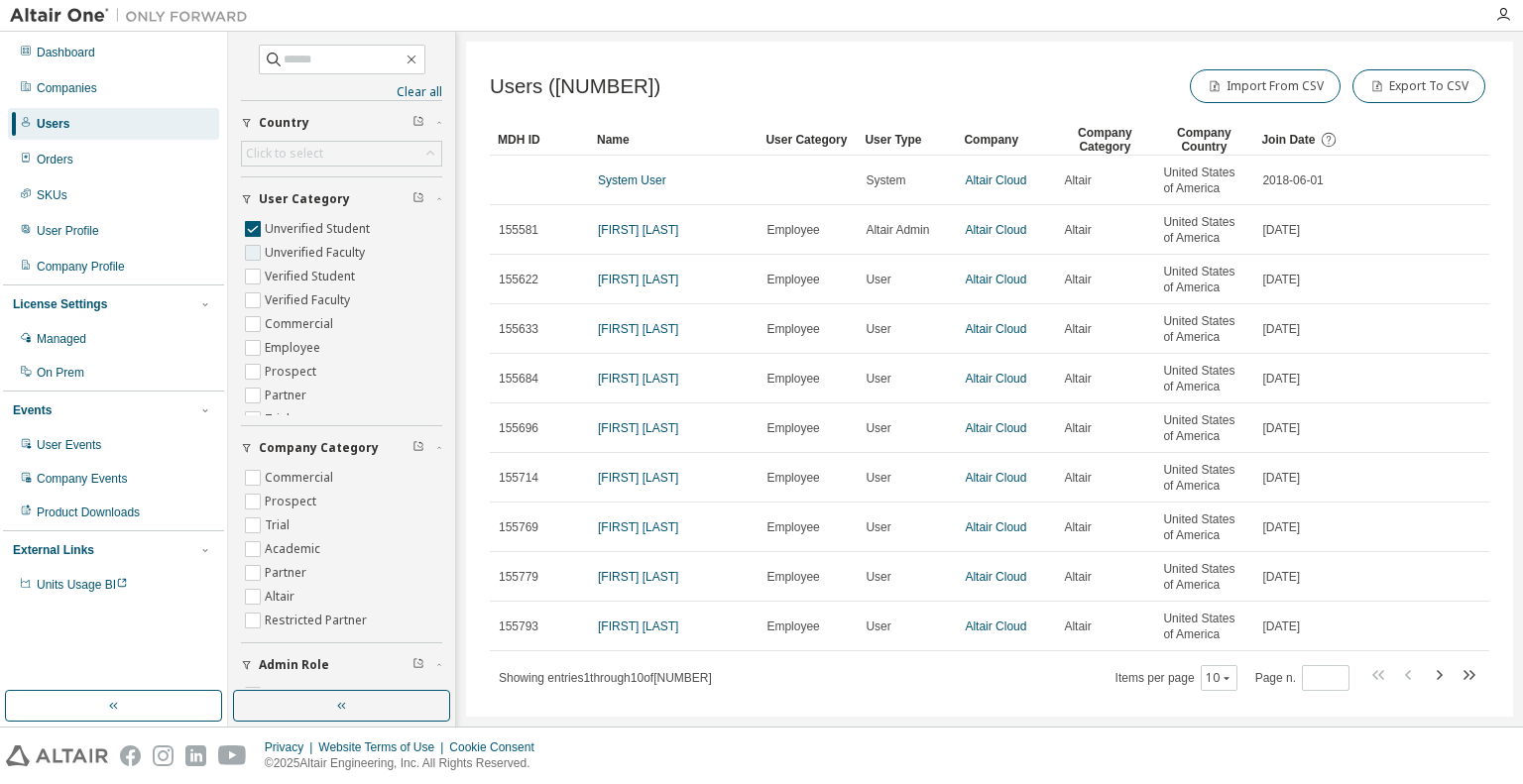 click on "Unverified Faculty" at bounding box center (316, 253) 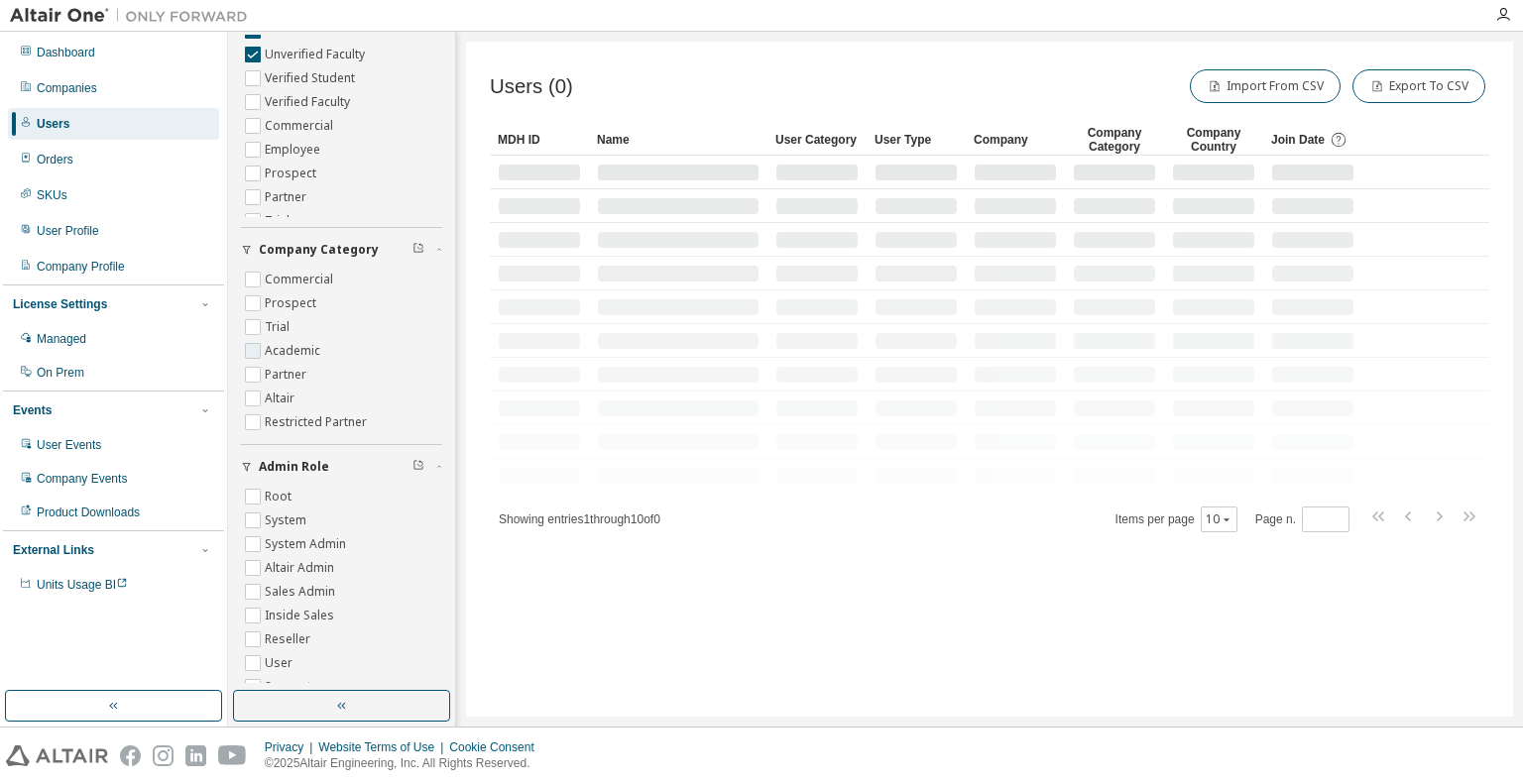 scroll, scrollTop: 297, scrollLeft: 0, axis: vertical 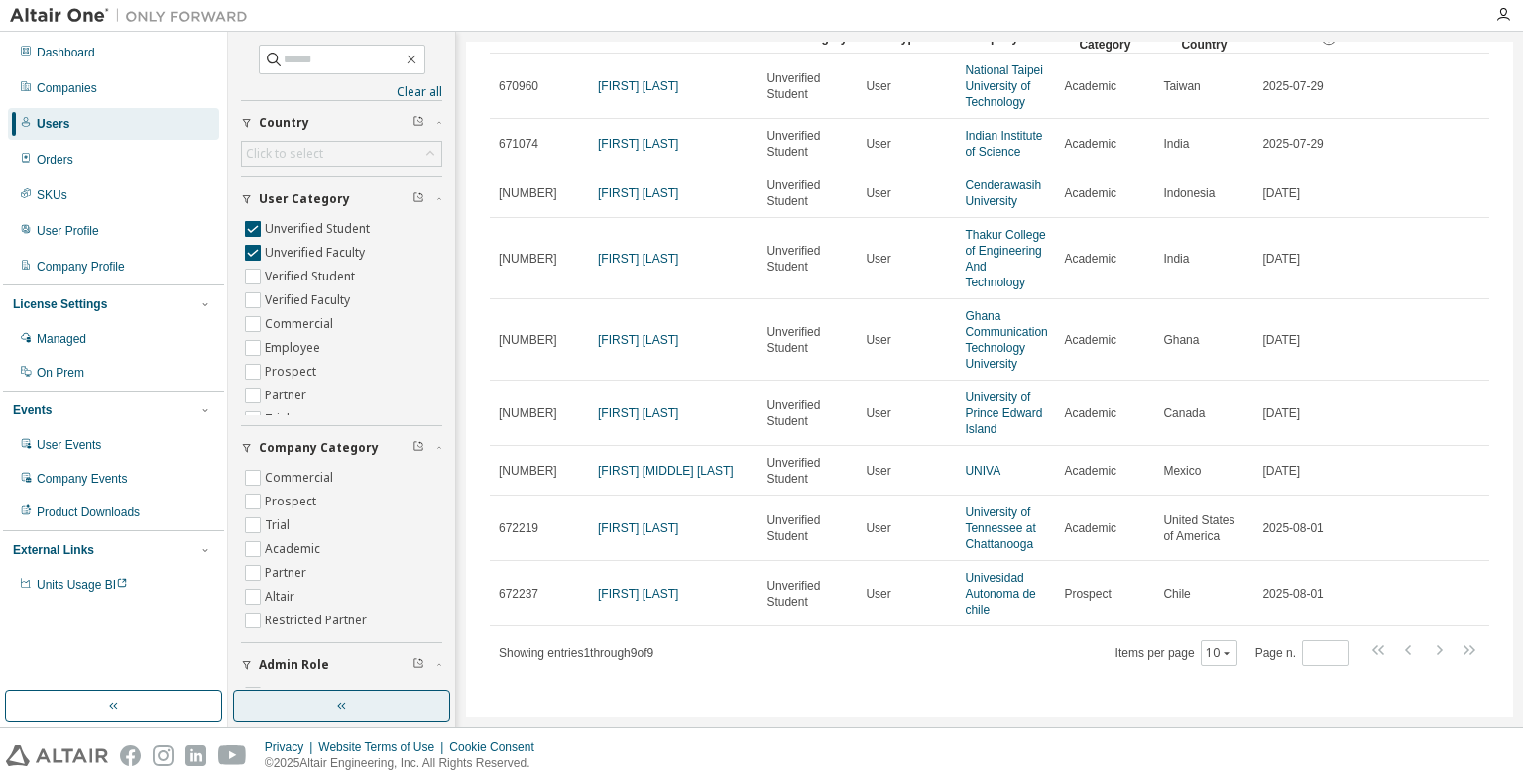 click at bounding box center [341, 706] 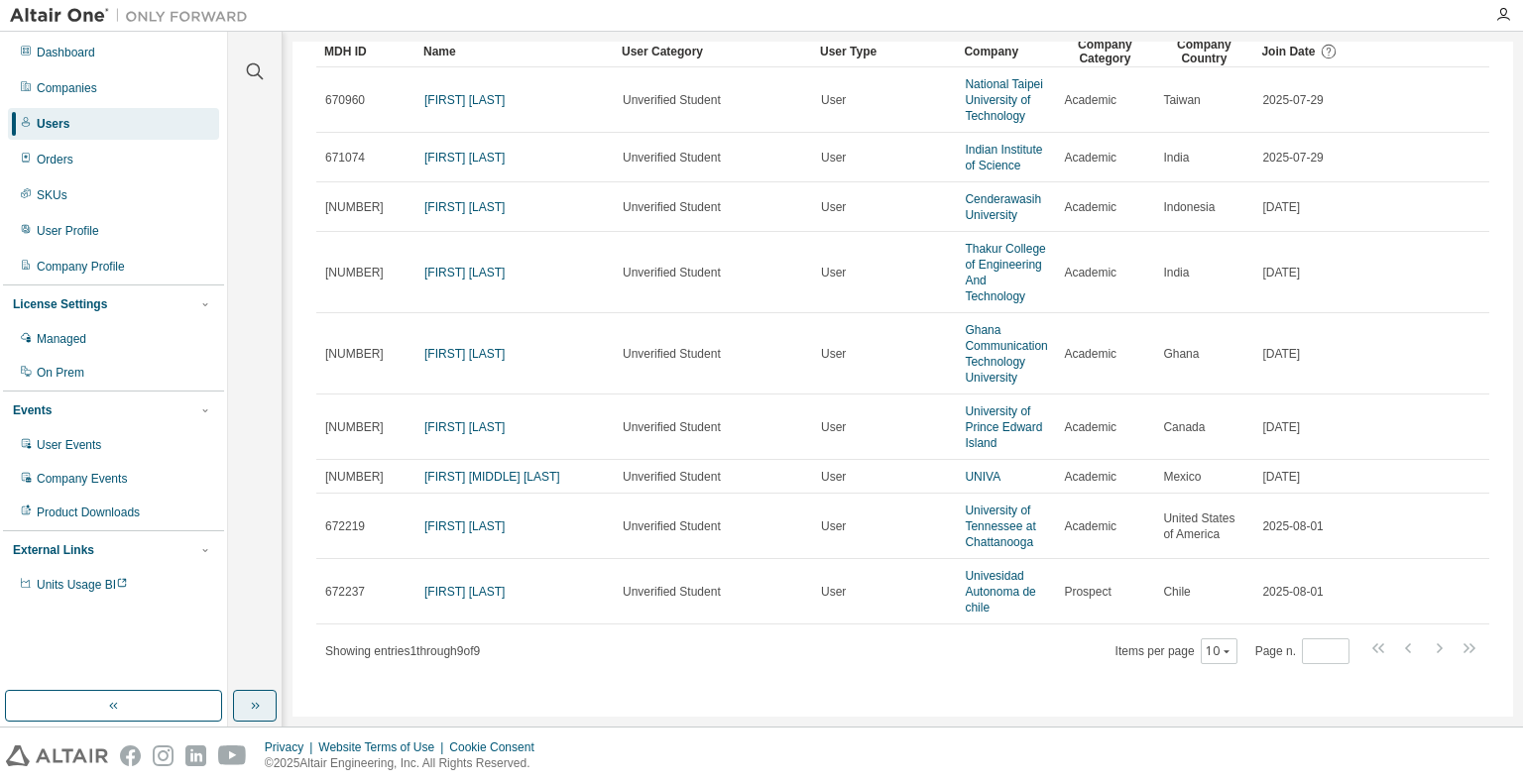 scroll, scrollTop: 86, scrollLeft: 0, axis: vertical 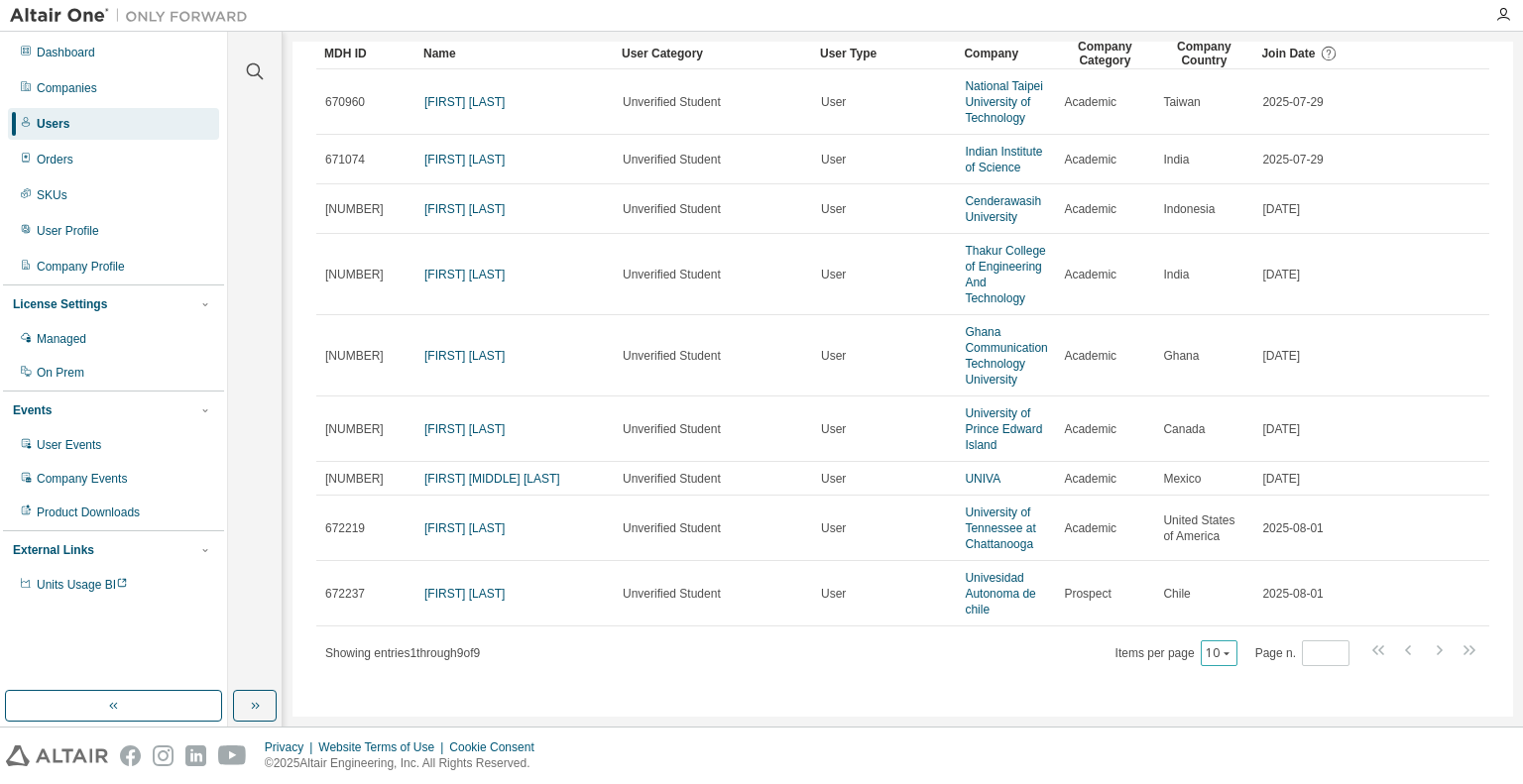 click 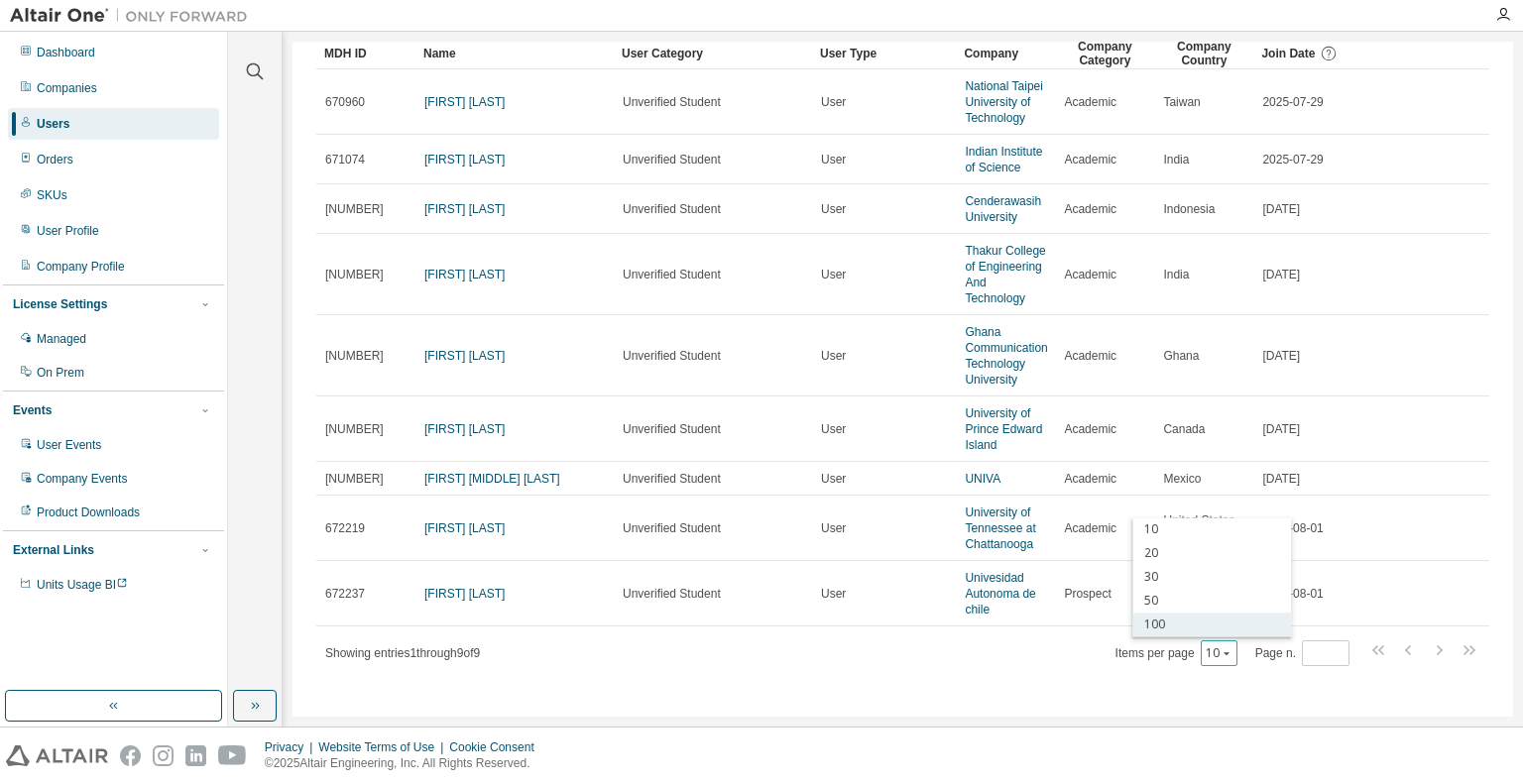 click on "100" at bounding box center (1212, 624) 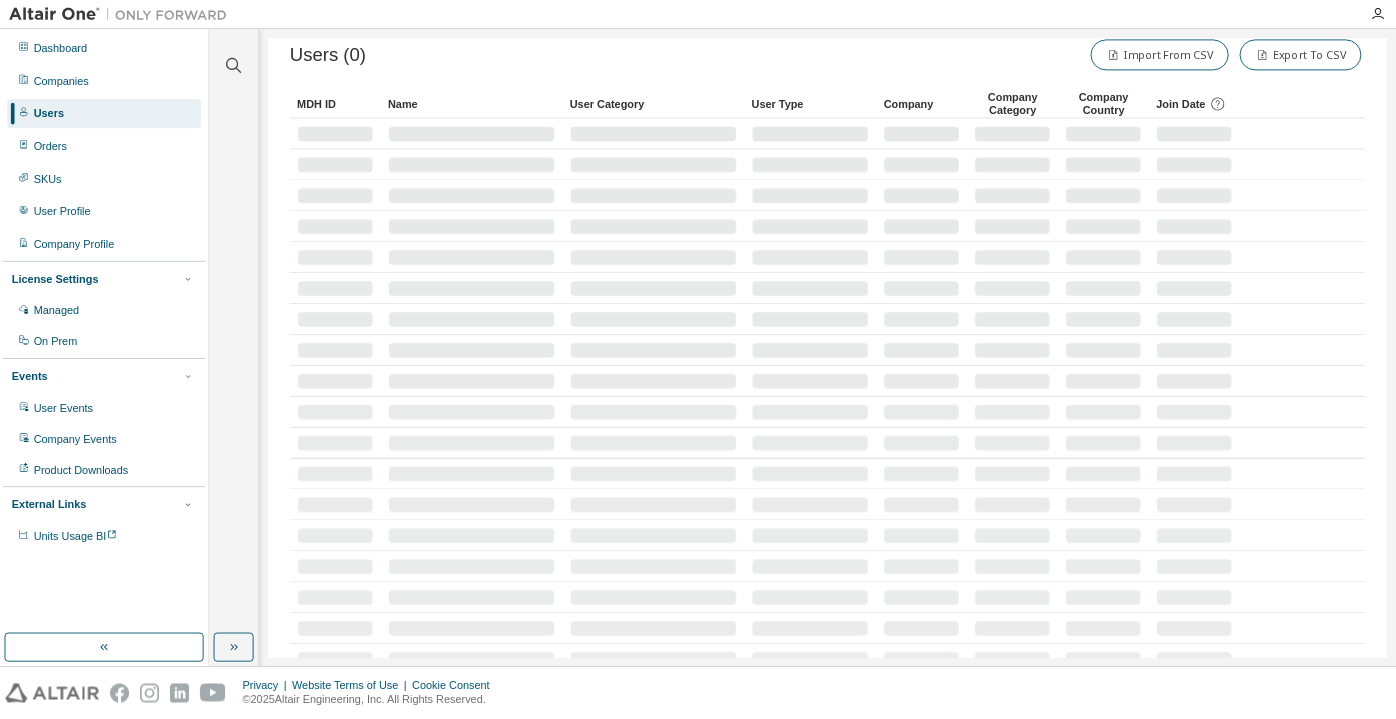 scroll, scrollTop: 0, scrollLeft: 0, axis: both 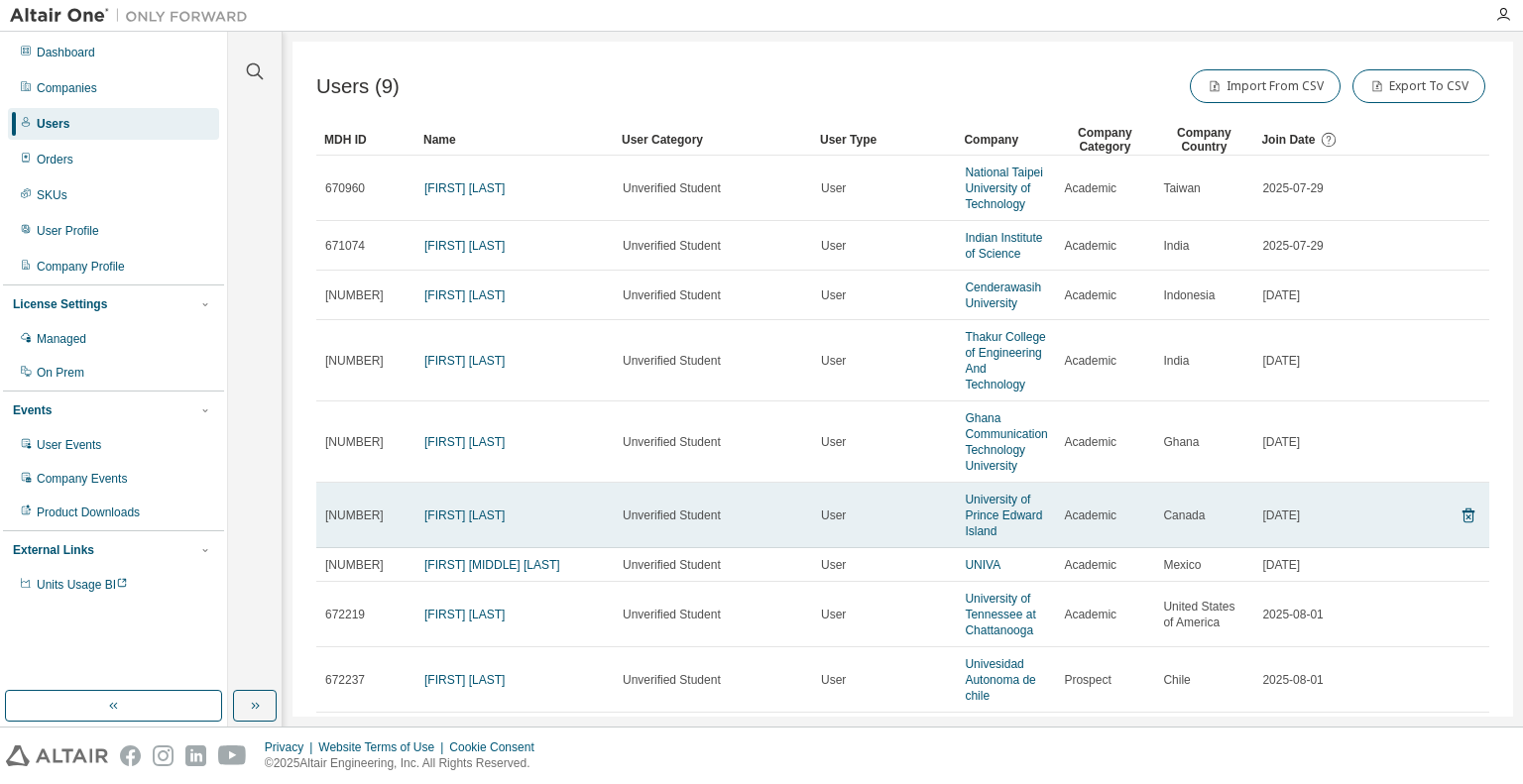 type on "100" 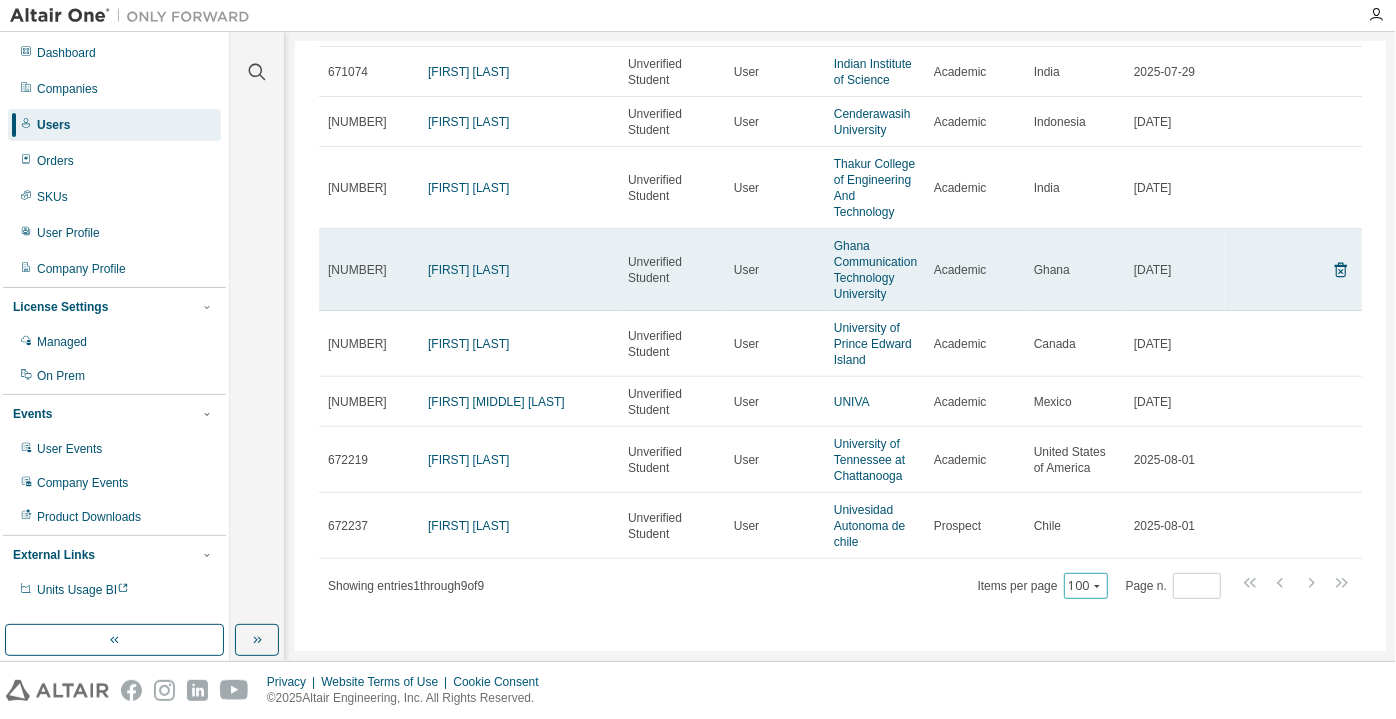 scroll, scrollTop: 0, scrollLeft: 0, axis: both 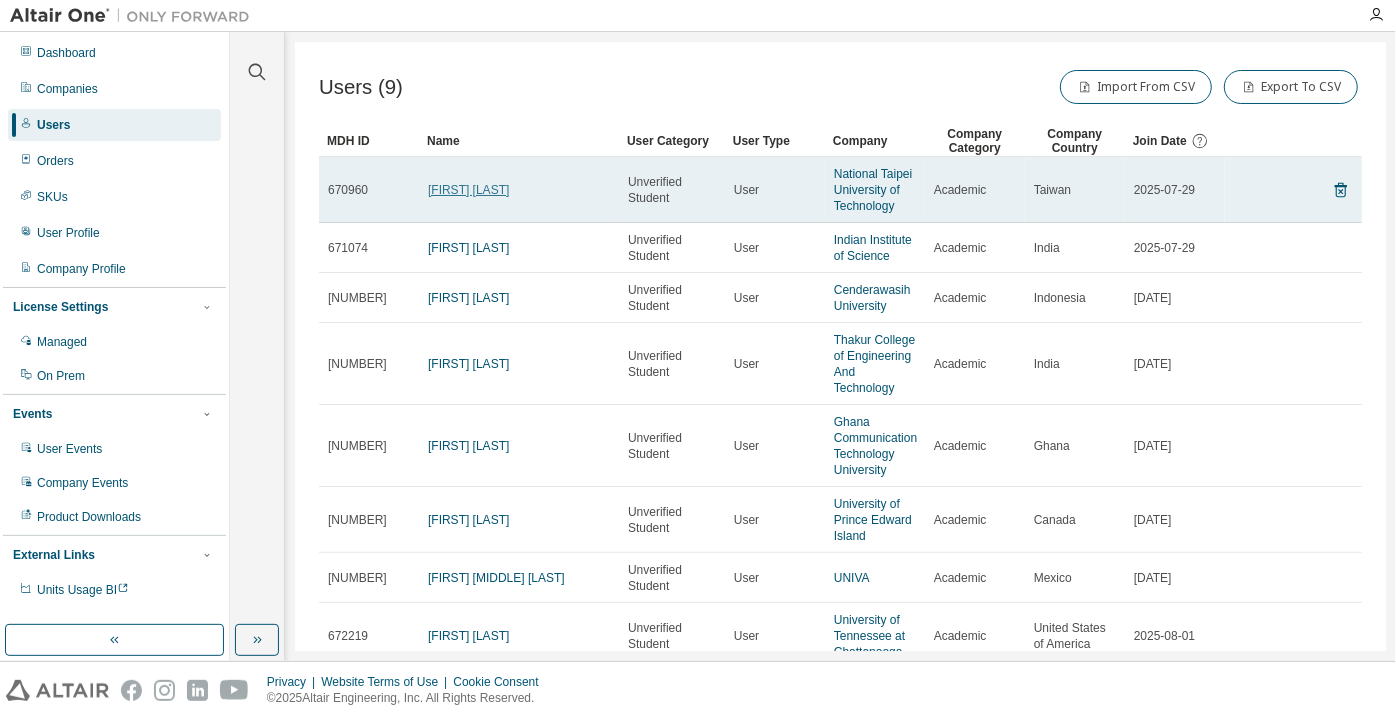 click on "Hsuan Wu" at bounding box center [468, 190] 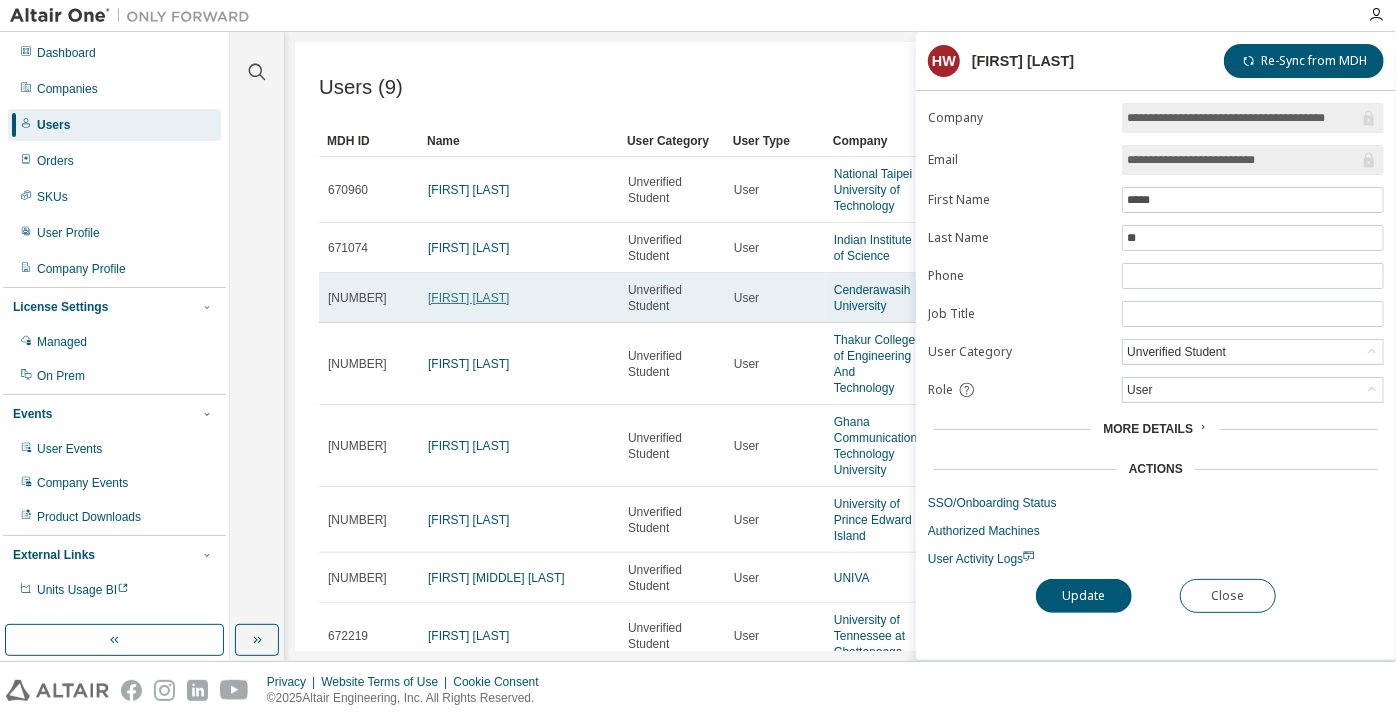 click on "Joni Joni" at bounding box center (468, 298) 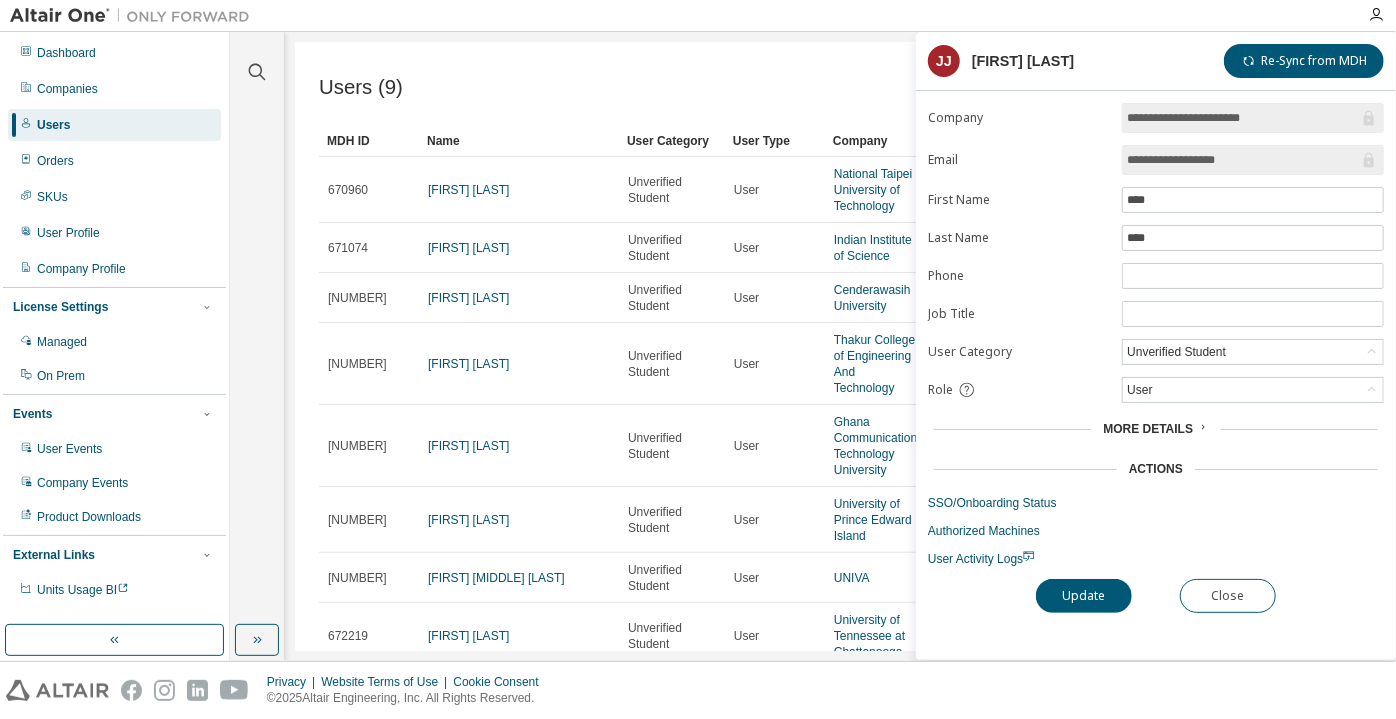 drag, startPoint x: 1240, startPoint y: 152, endPoint x: 1156, endPoint y: 162, distance: 84.59315 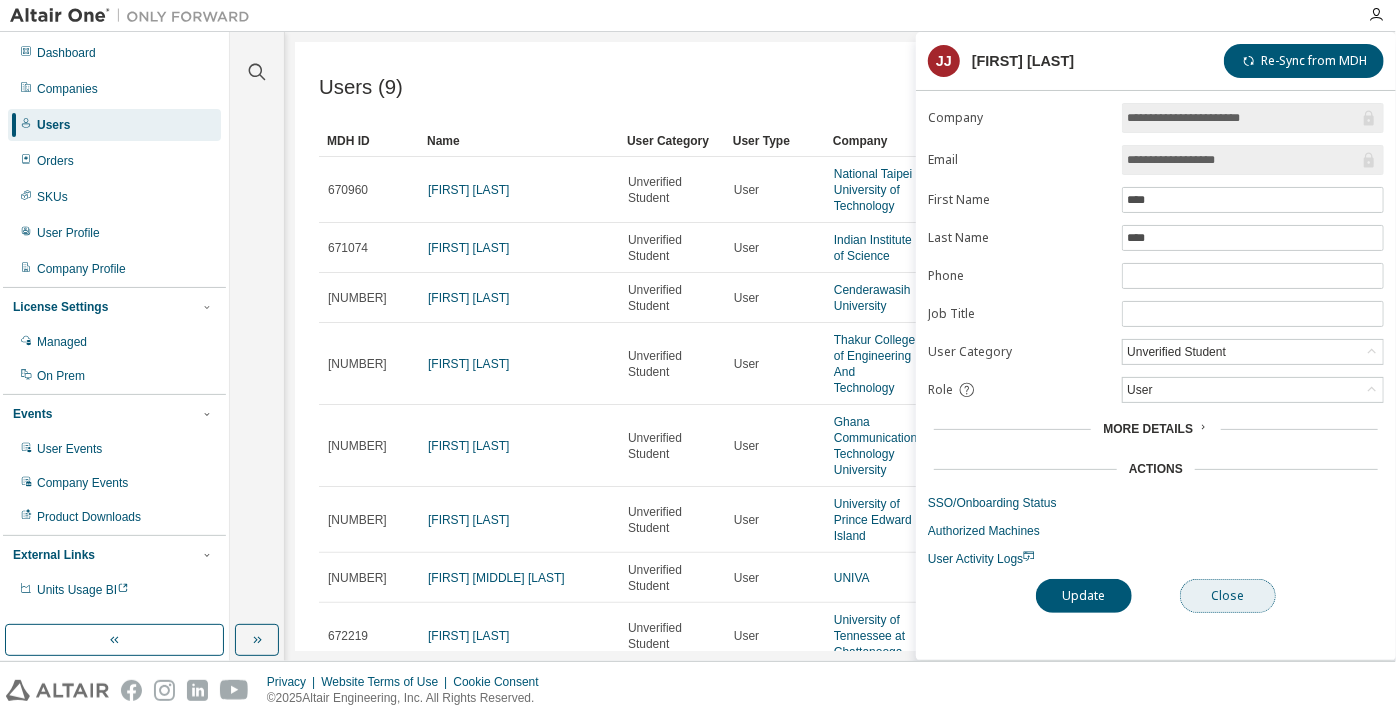 click on "Close" at bounding box center (1228, 596) 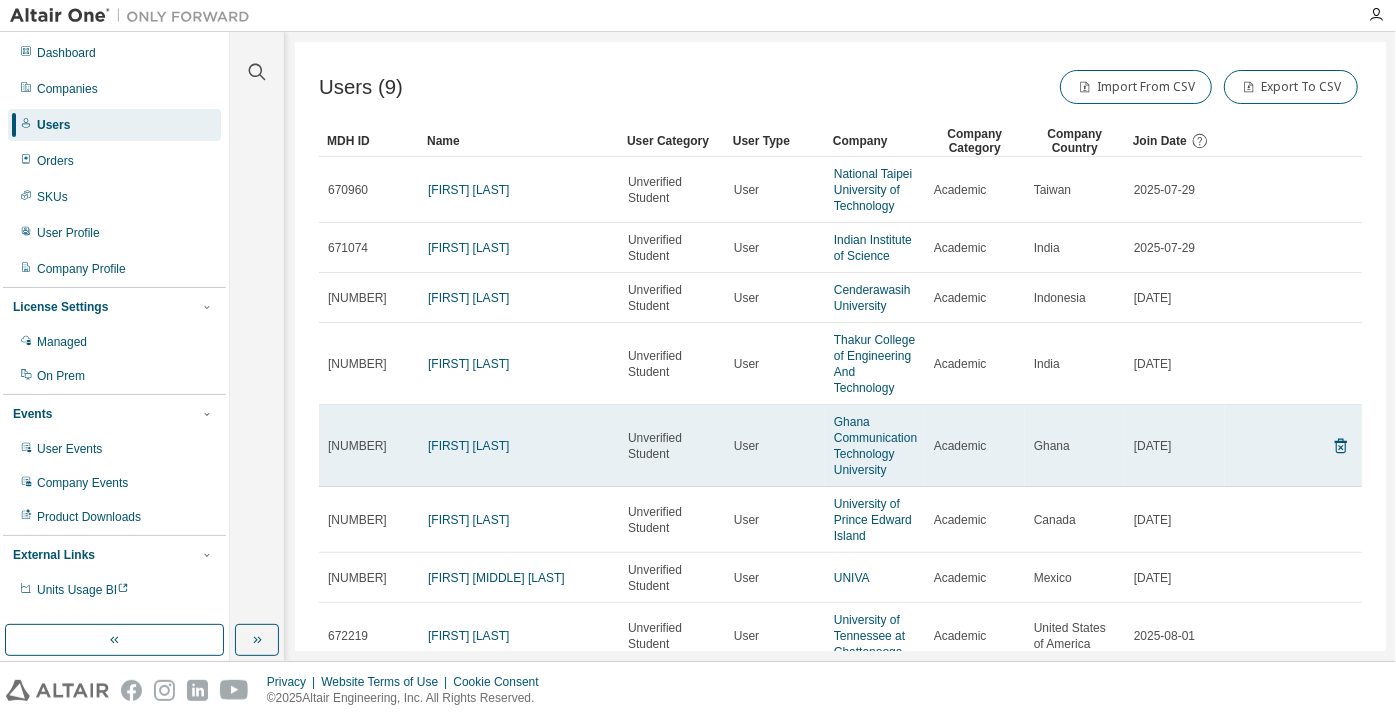 scroll, scrollTop: 90, scrollLeft: 0, axis: vertical 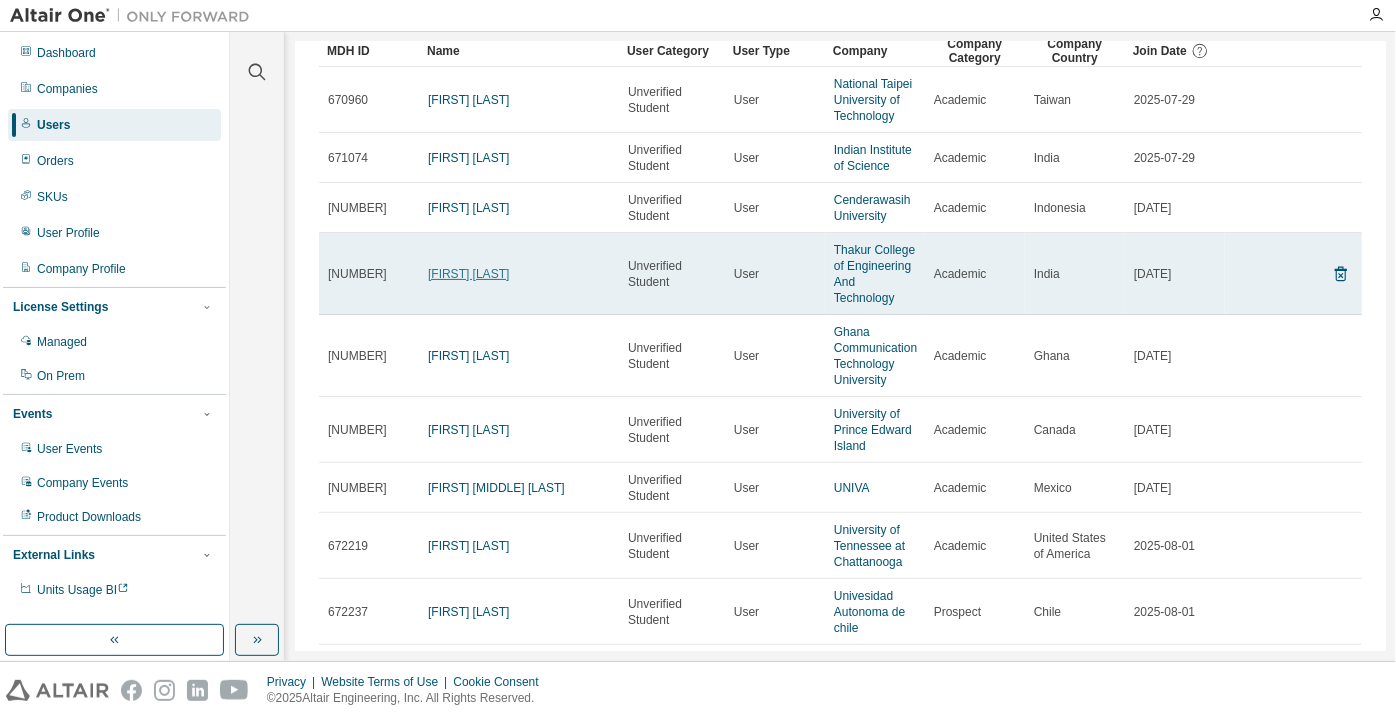 click on "aws ALZZER" at bounding box center (468, 274) 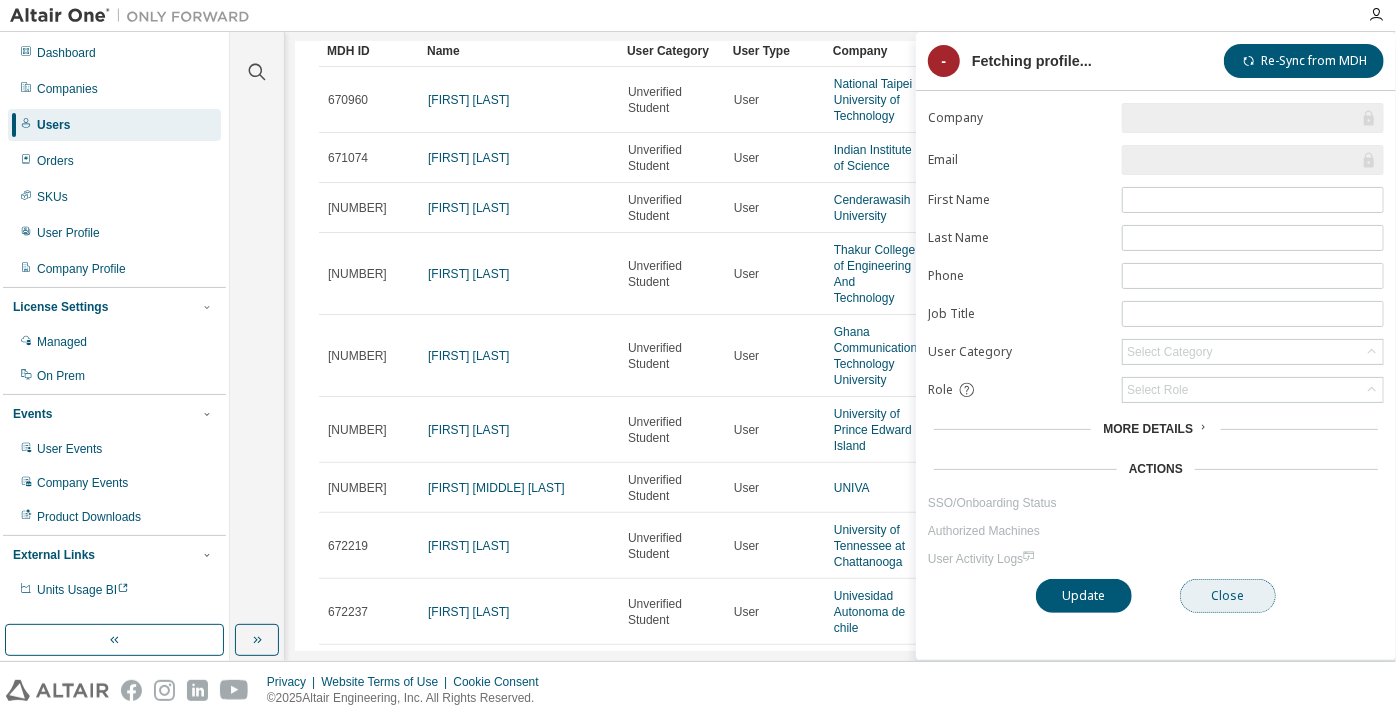 click on "Close" at bounding box center (1228, 596) 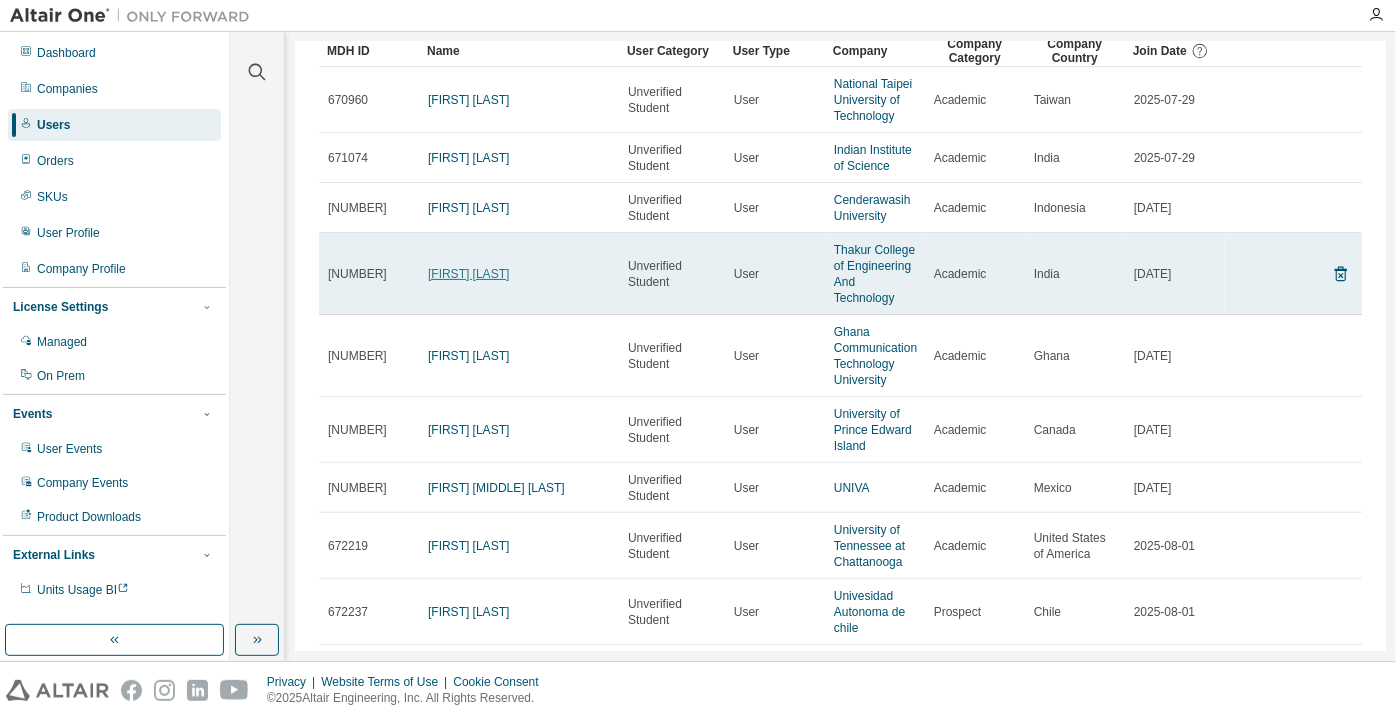 click on "aws ALZZER" at bounding box center [468, 274] 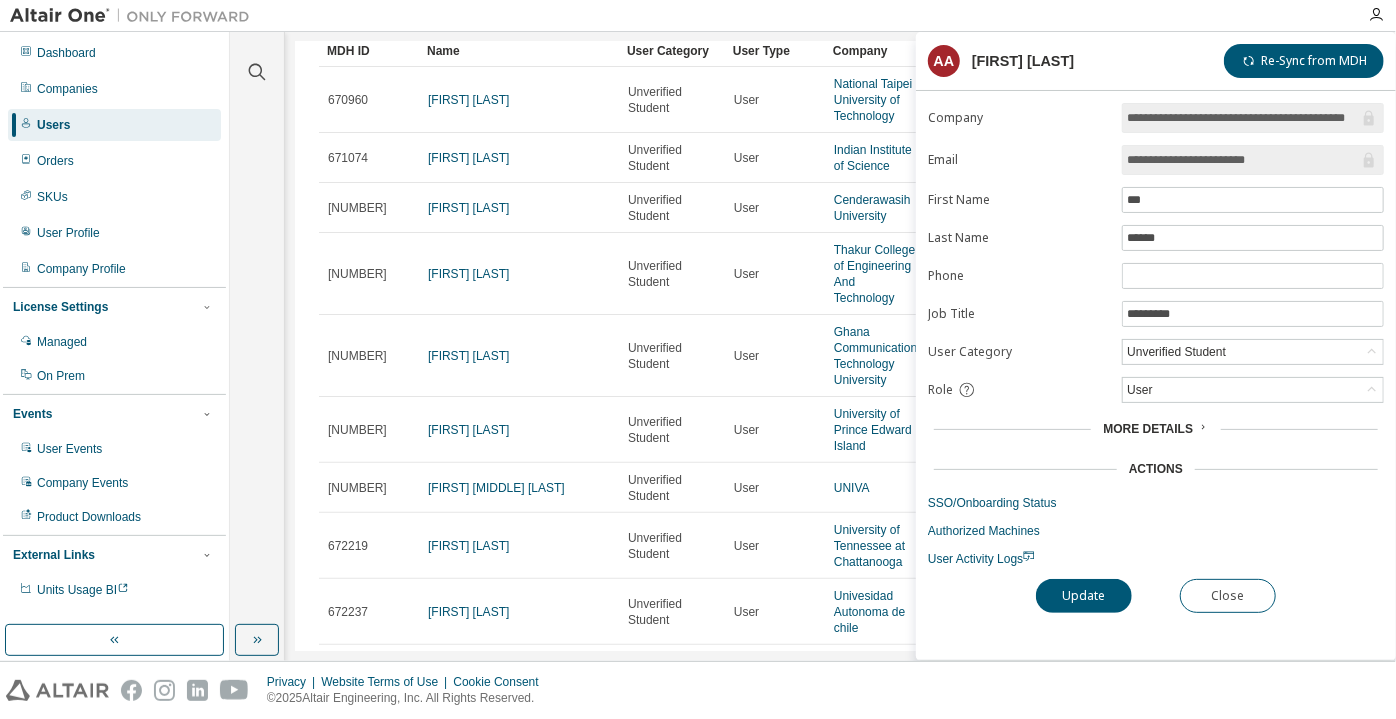 drag, startPoint x: 1310, startPoint y: 154, endPoint x: 1194, endPoint y: 163, distance: 116.34862 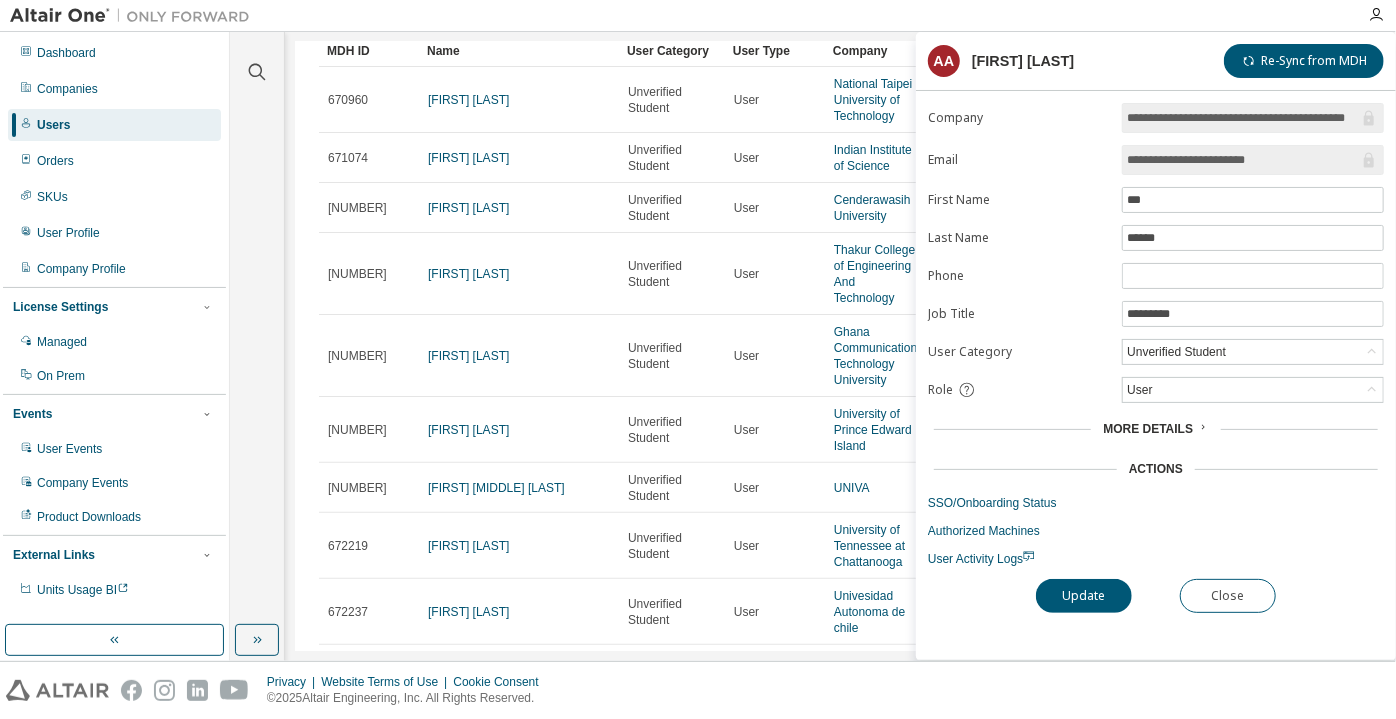 click on "**********" at bounding box center [1243, 160] 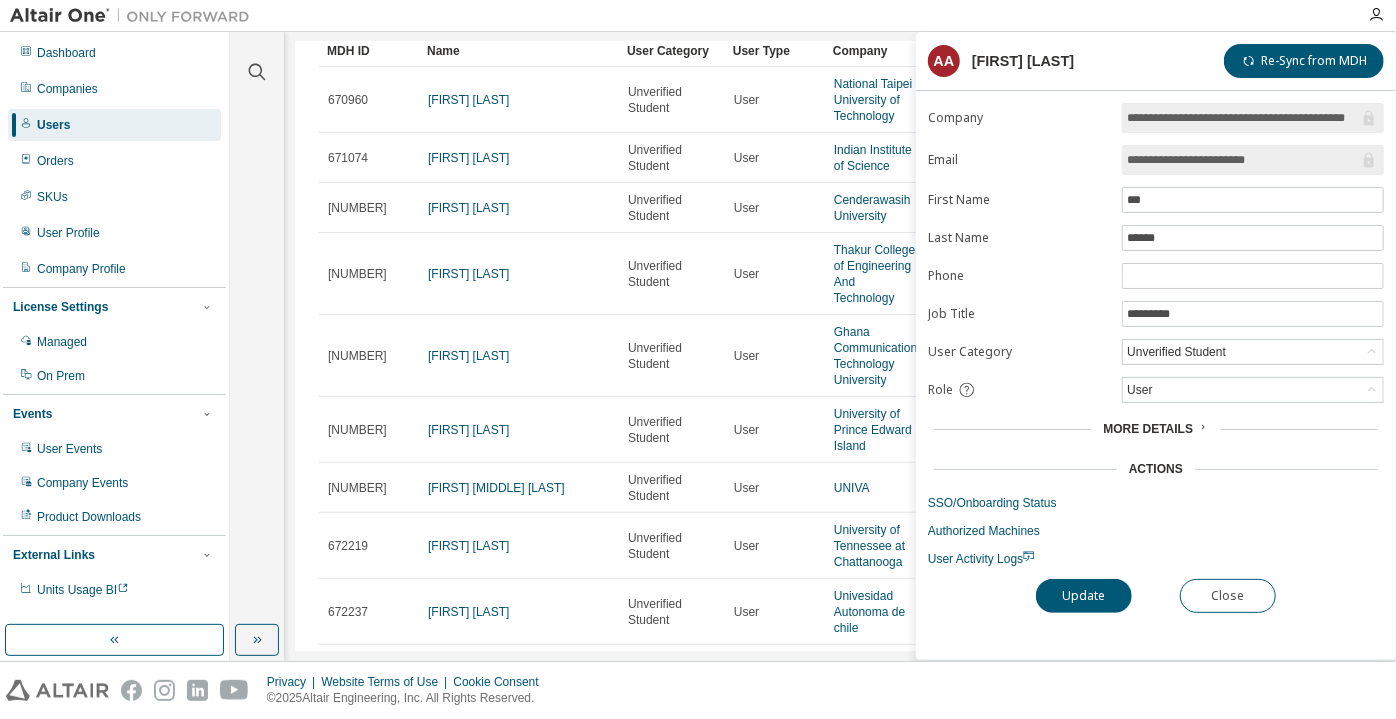 click on "**********" at bounding box center (1243, 160) 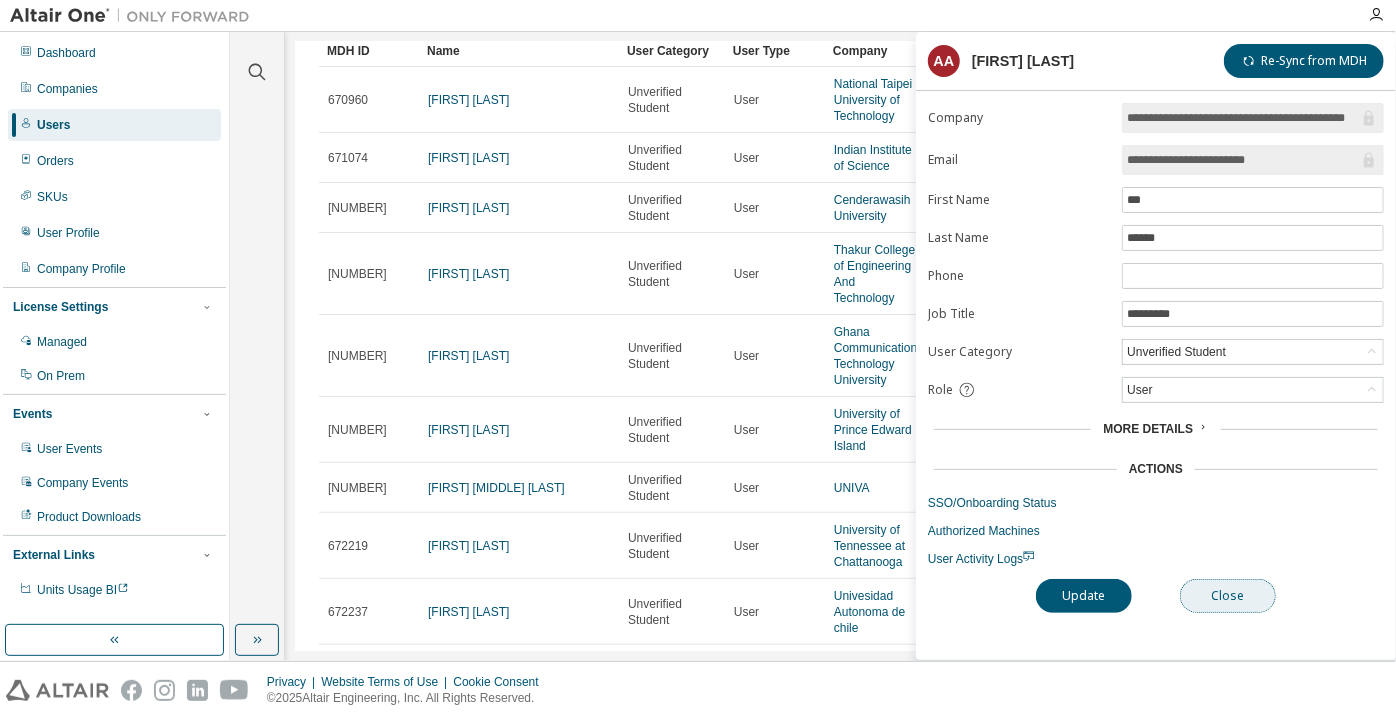 click on "Close" at bounding box center (1228, 596) 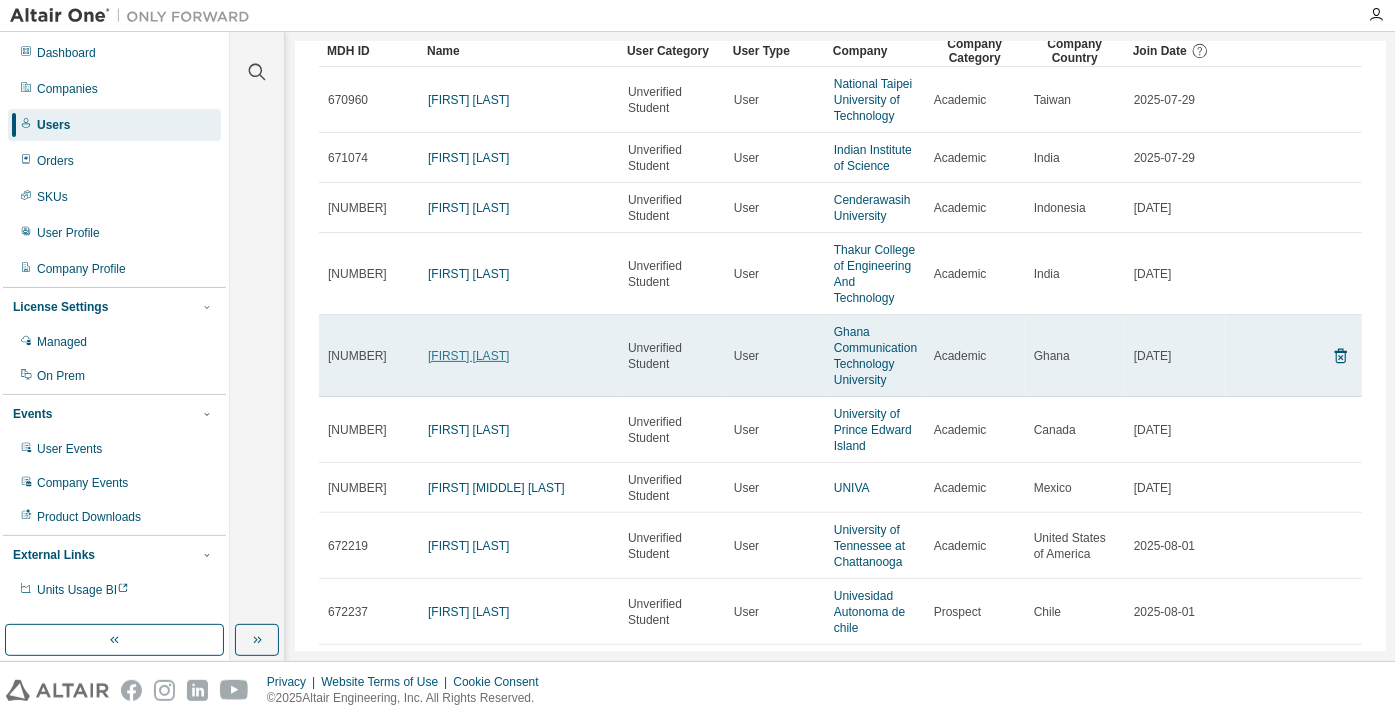click on "Isaac Clad" at bounding box center [468, 356] 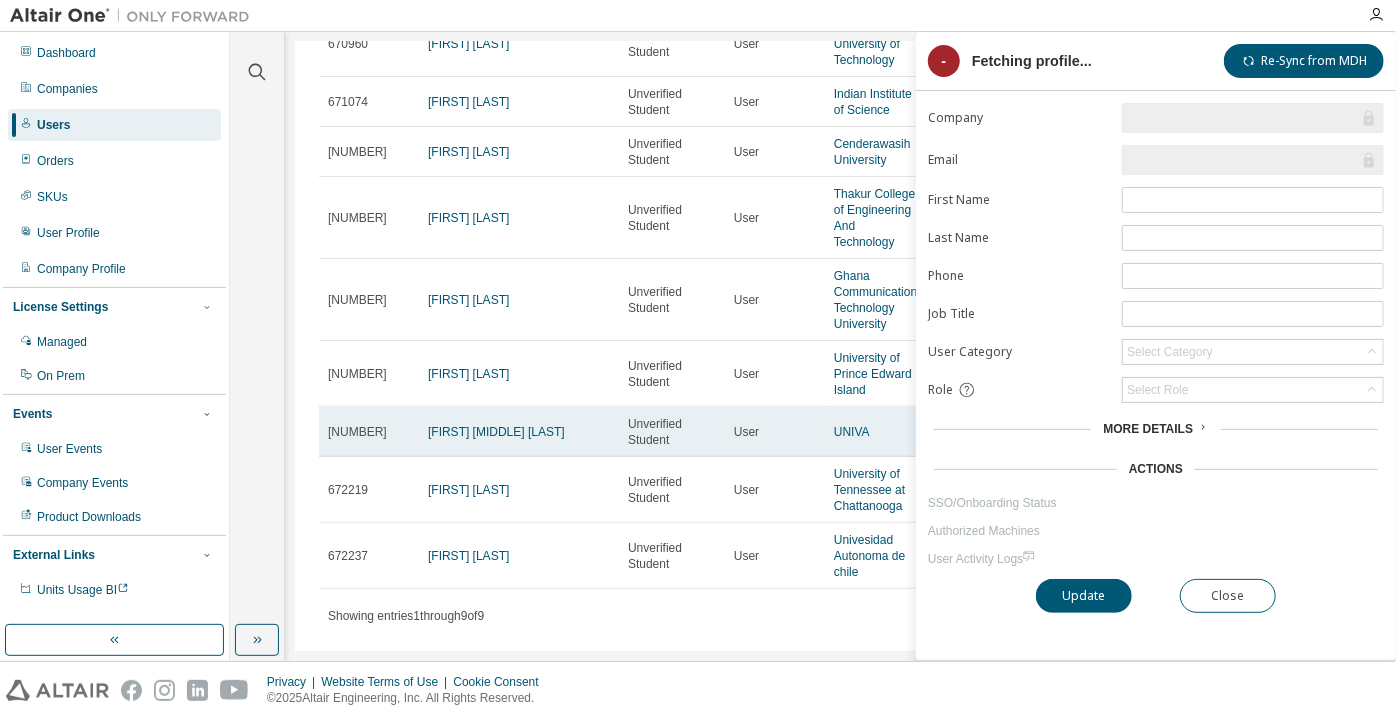 scroll, scrollTop: 176, scrollLeft: 0, axis: vertical 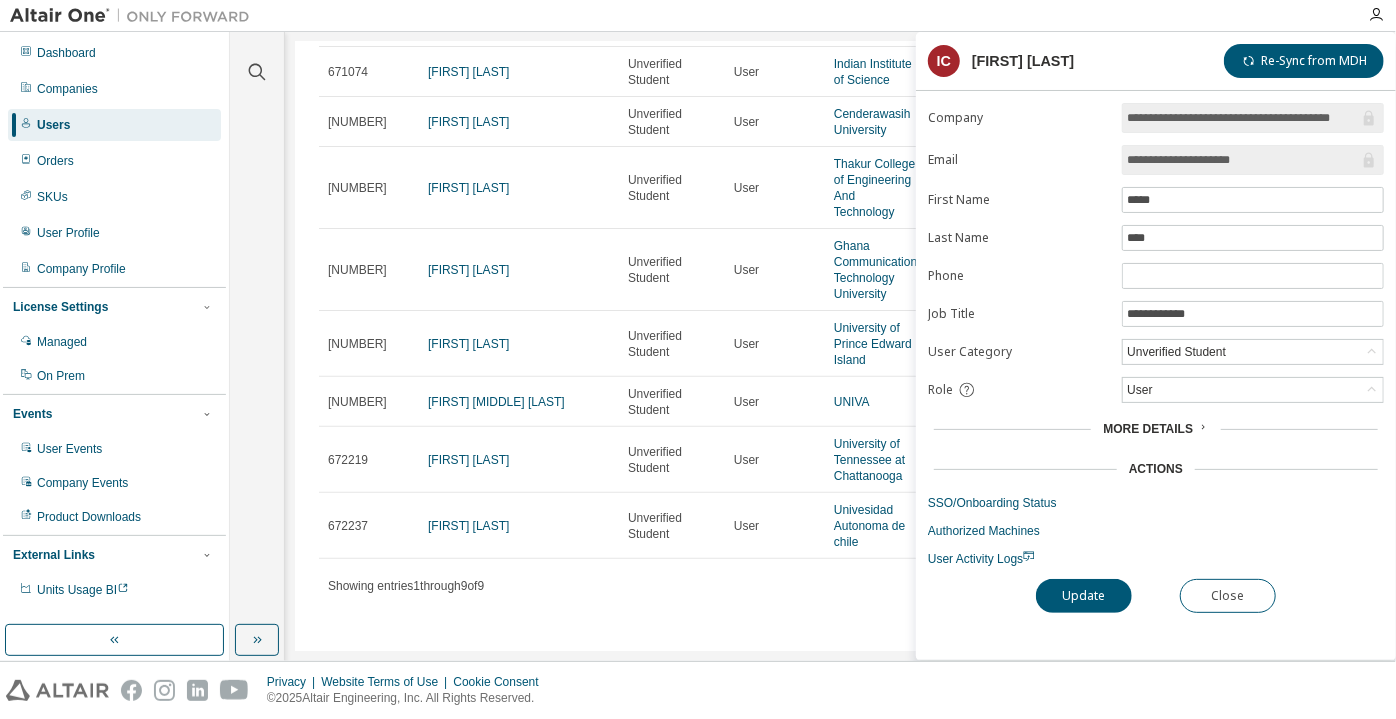 drag, startPoint x: 1276, startPoint y: 161, endPoint x: 1194, endPoint y: 164, distance: 82.05486 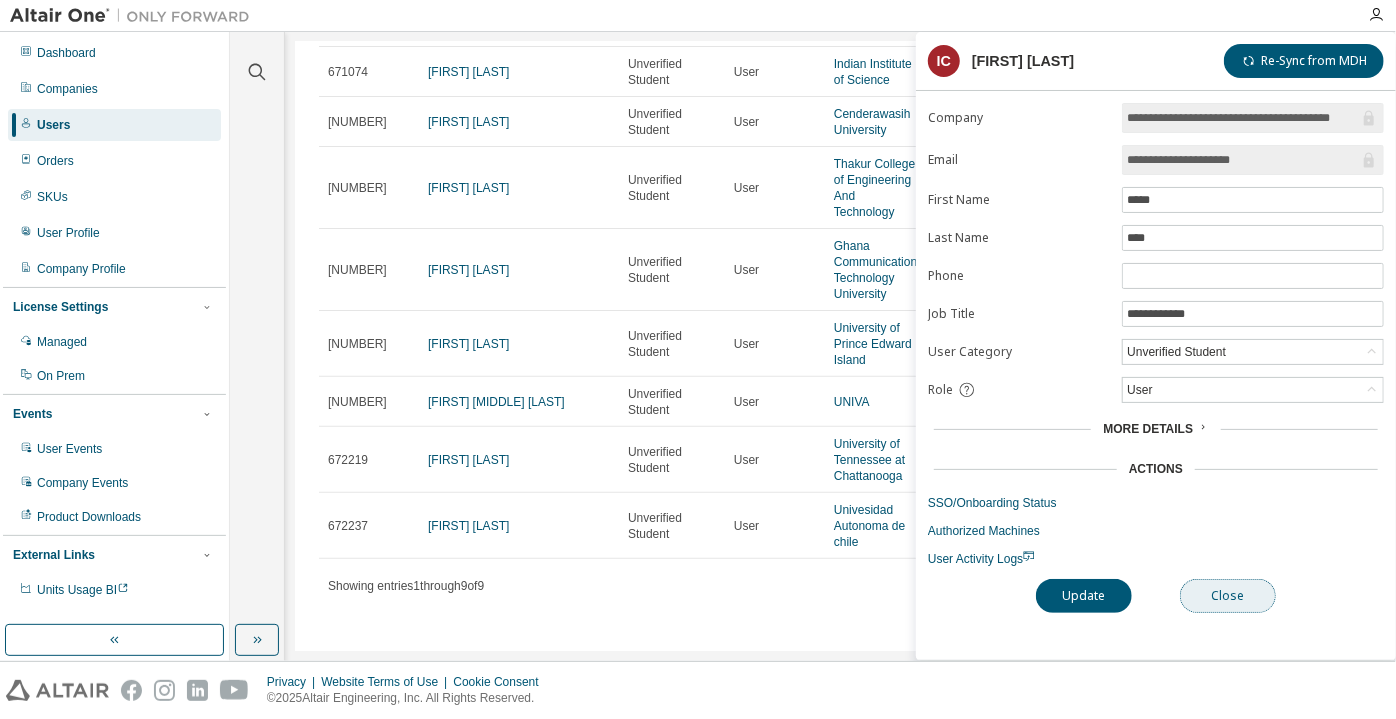 click on "Close" at bounding box center (1228, 596) 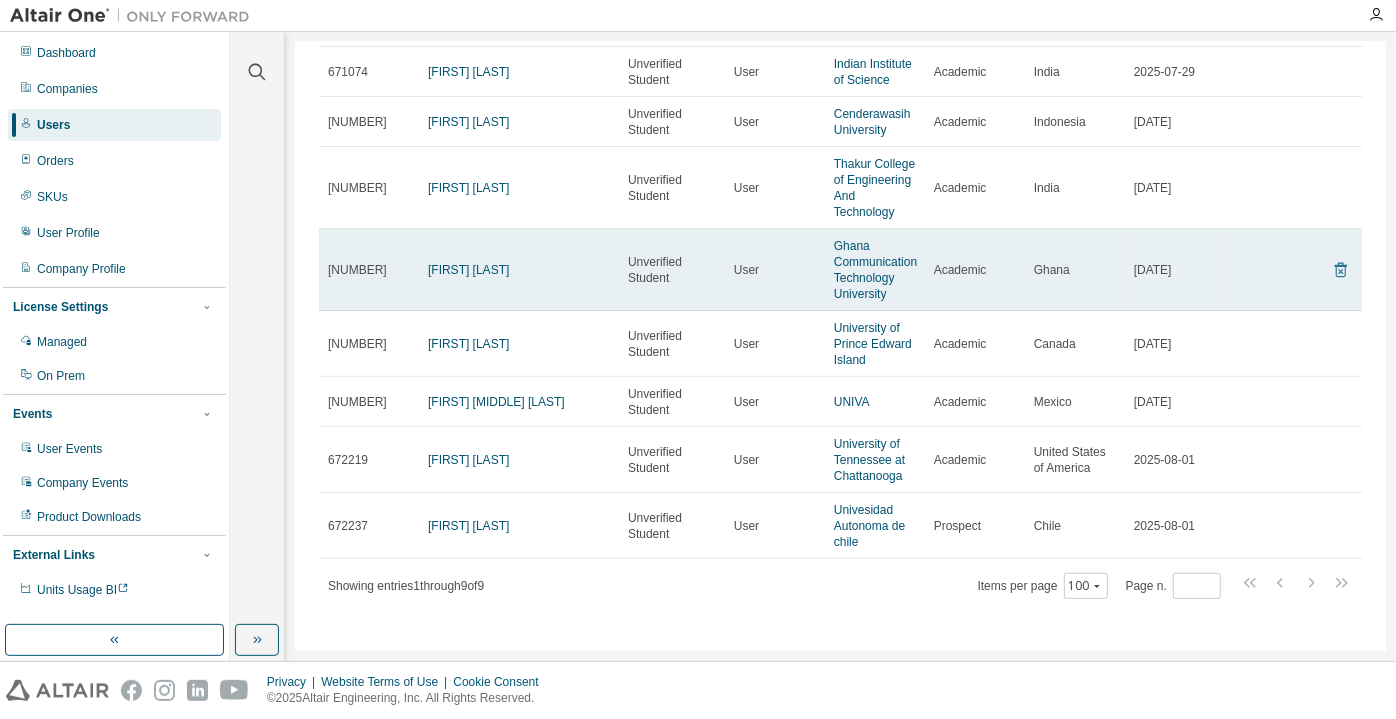 click 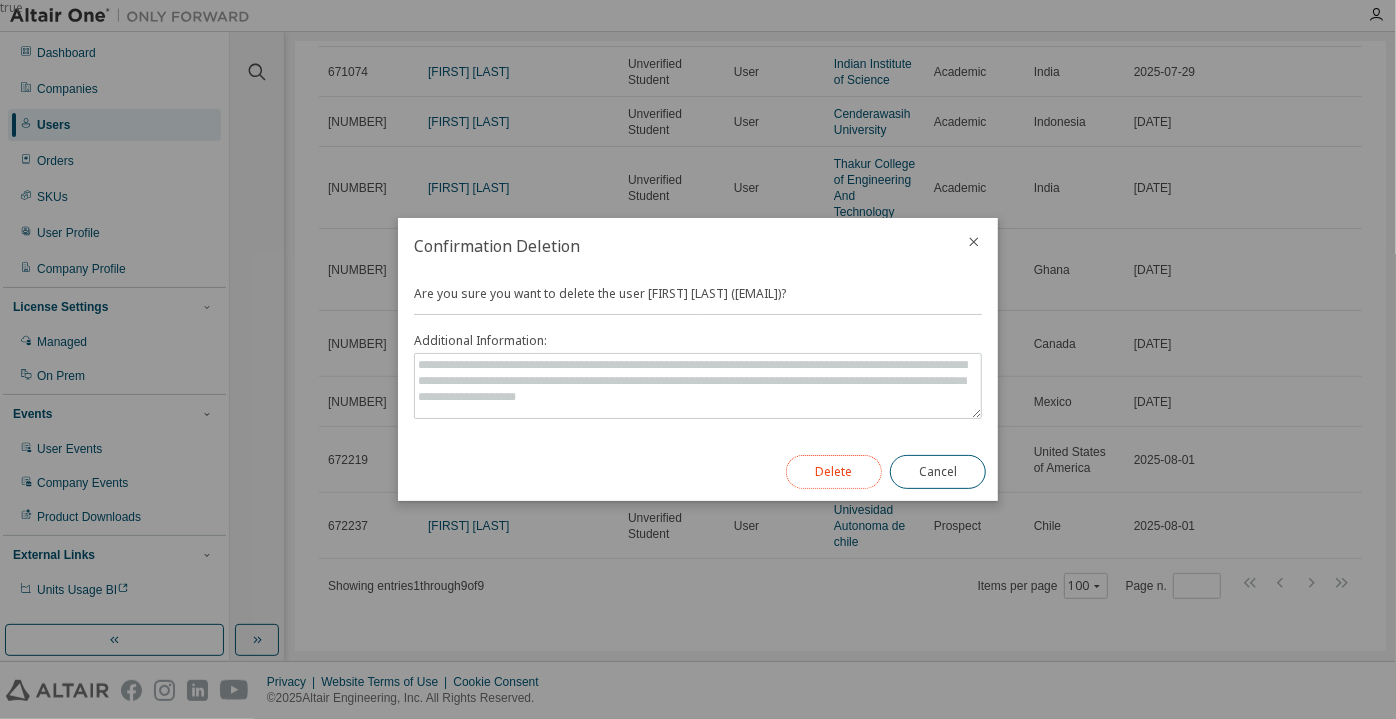 click on "Delete" at bounding box center [834, 472] 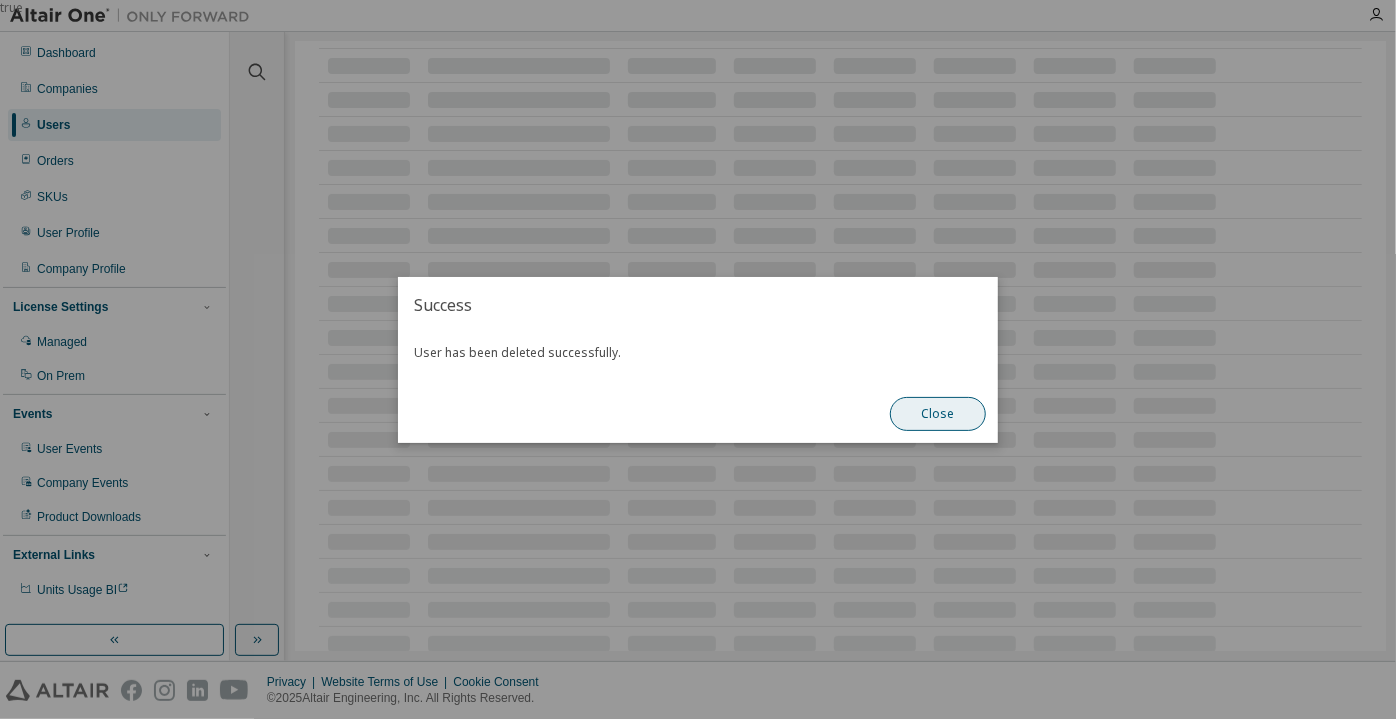click on "Close" at bounding box center [938, 414] 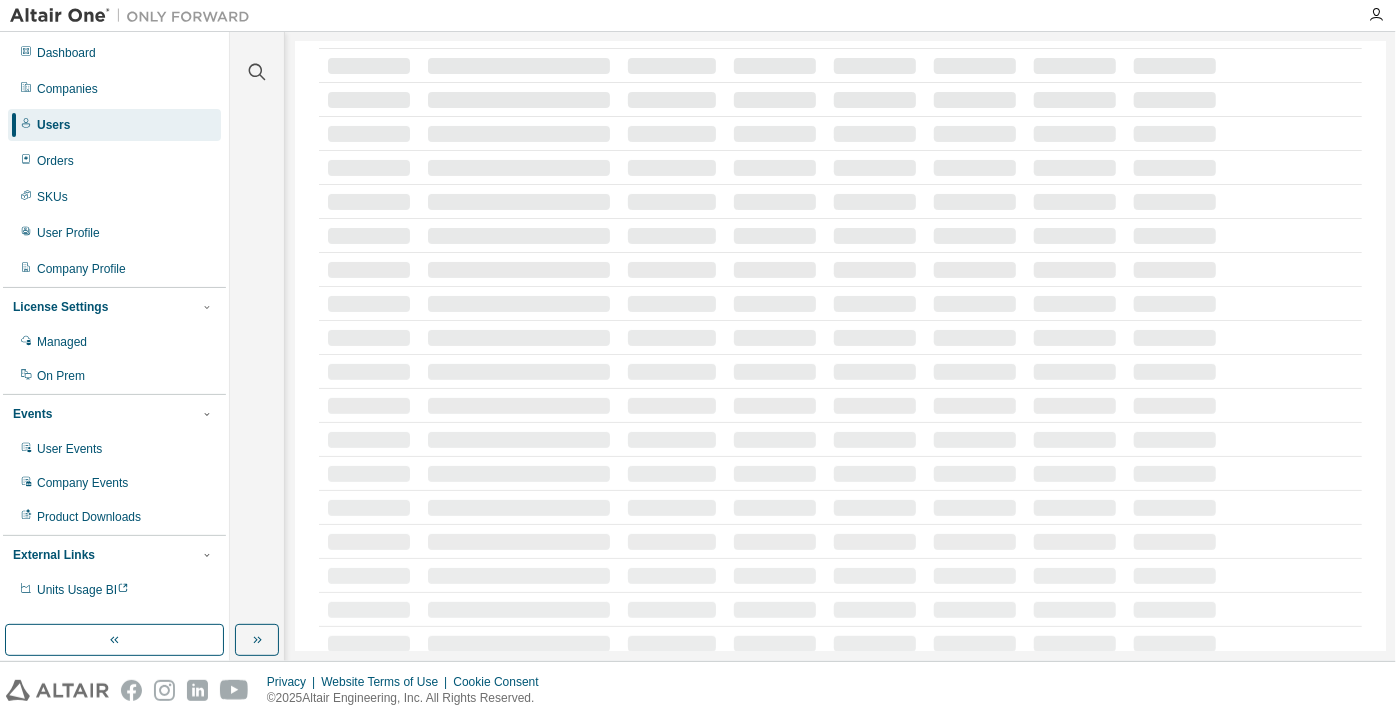 scroll, scrollTop: 160, scrollLeft: 0, axis: vertical 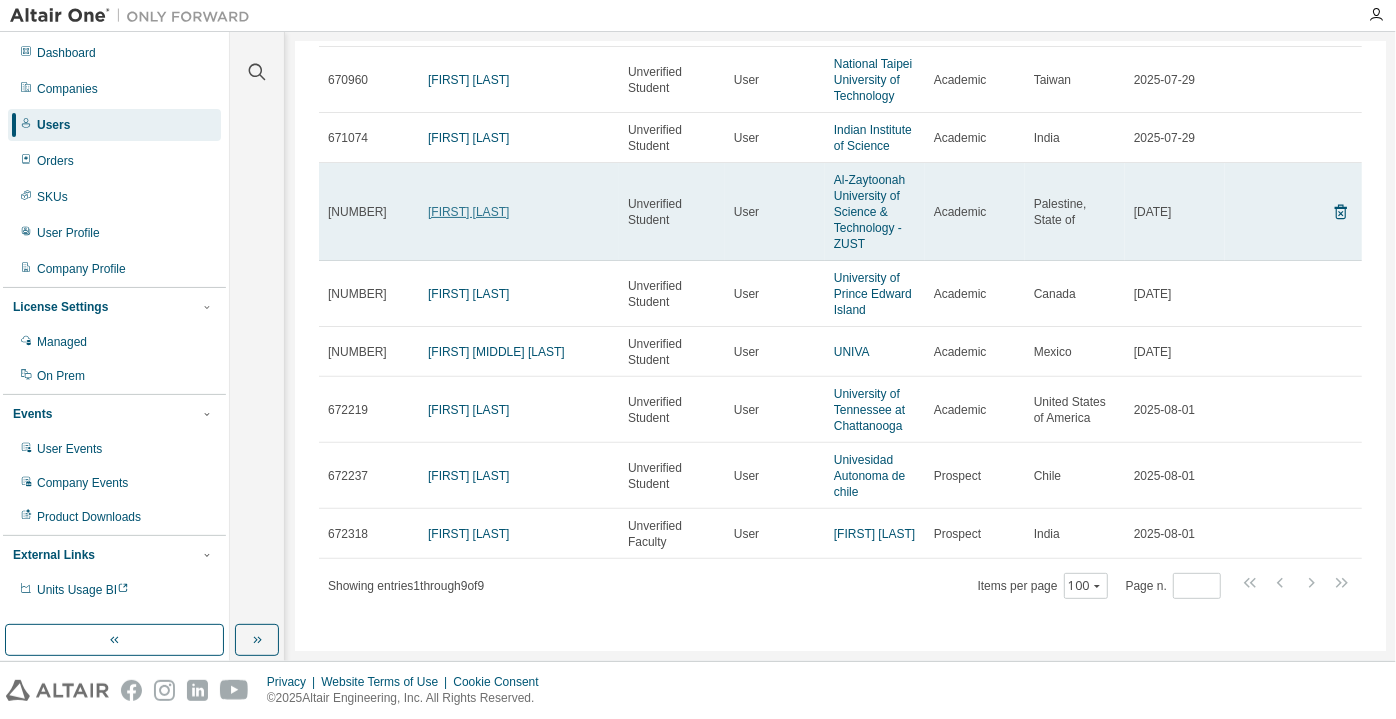click on "aws ALZZER" at bounding box center (468, 212) 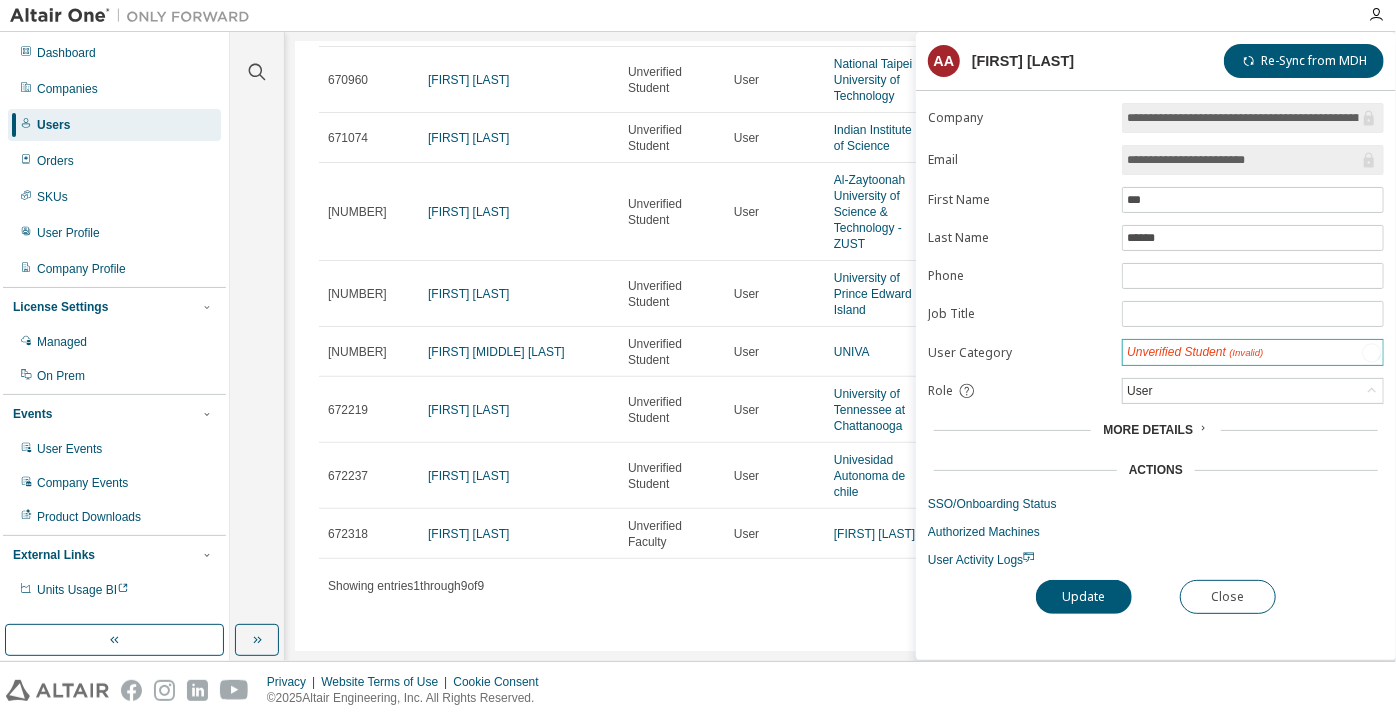 click on "Unverified Student   (Invalid)" at bounding box center [1195, 352] 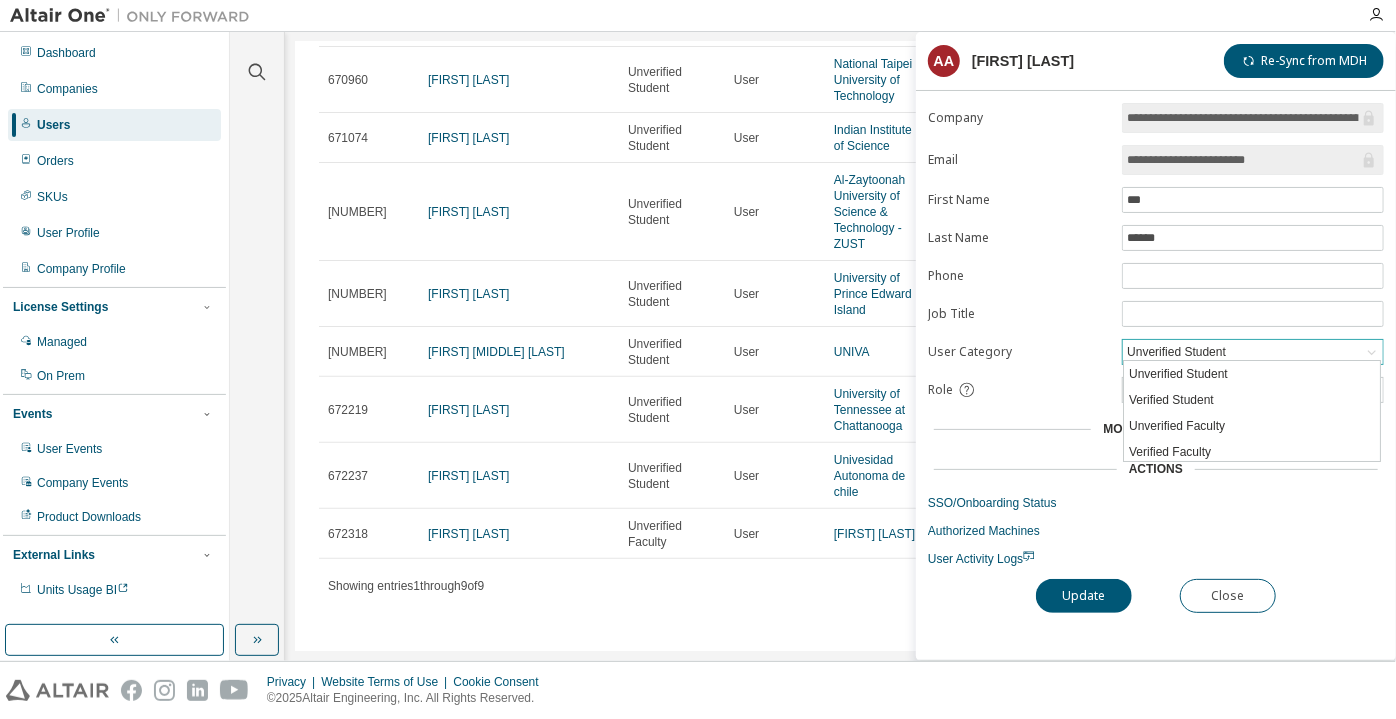 click on "Unverified Student" at bounding box center [1252, 374] 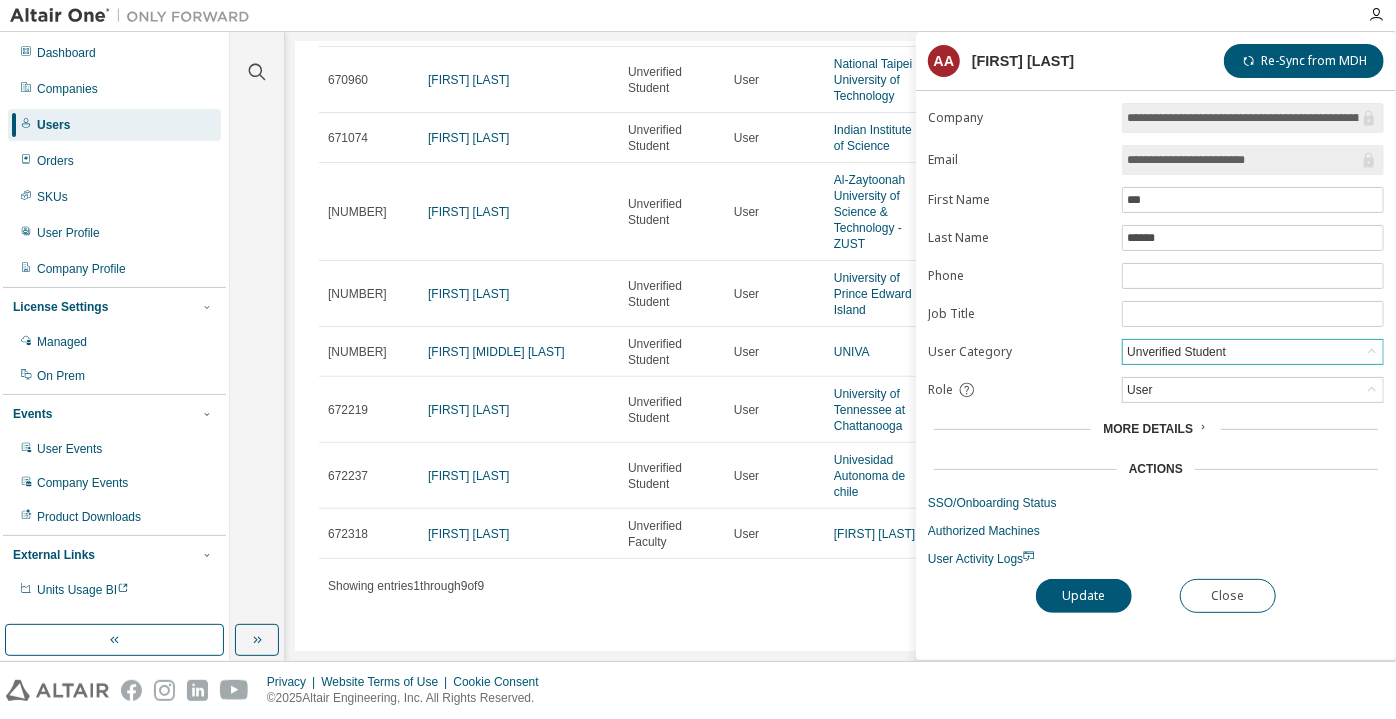 click on "Unverified Student" at bounding box center (1253, 352) 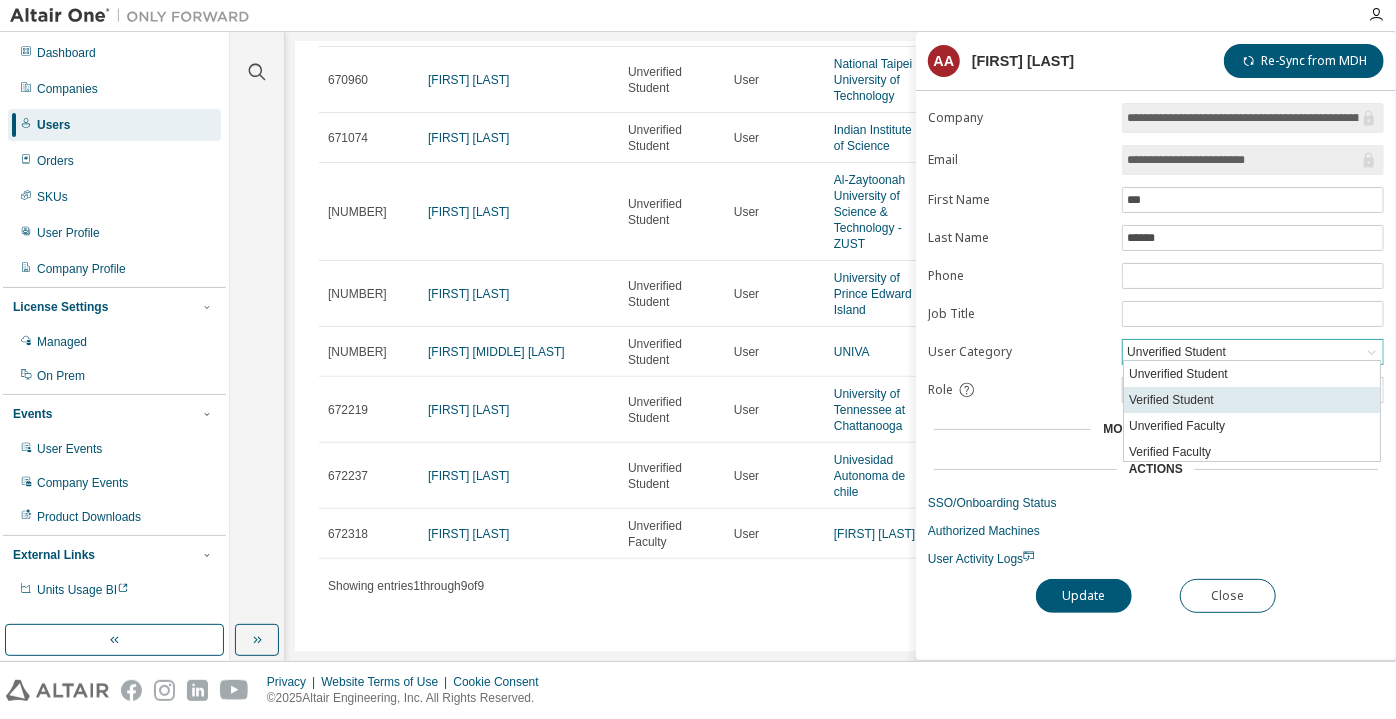 click on "Verified Student" at bounding box center [1252, 400] 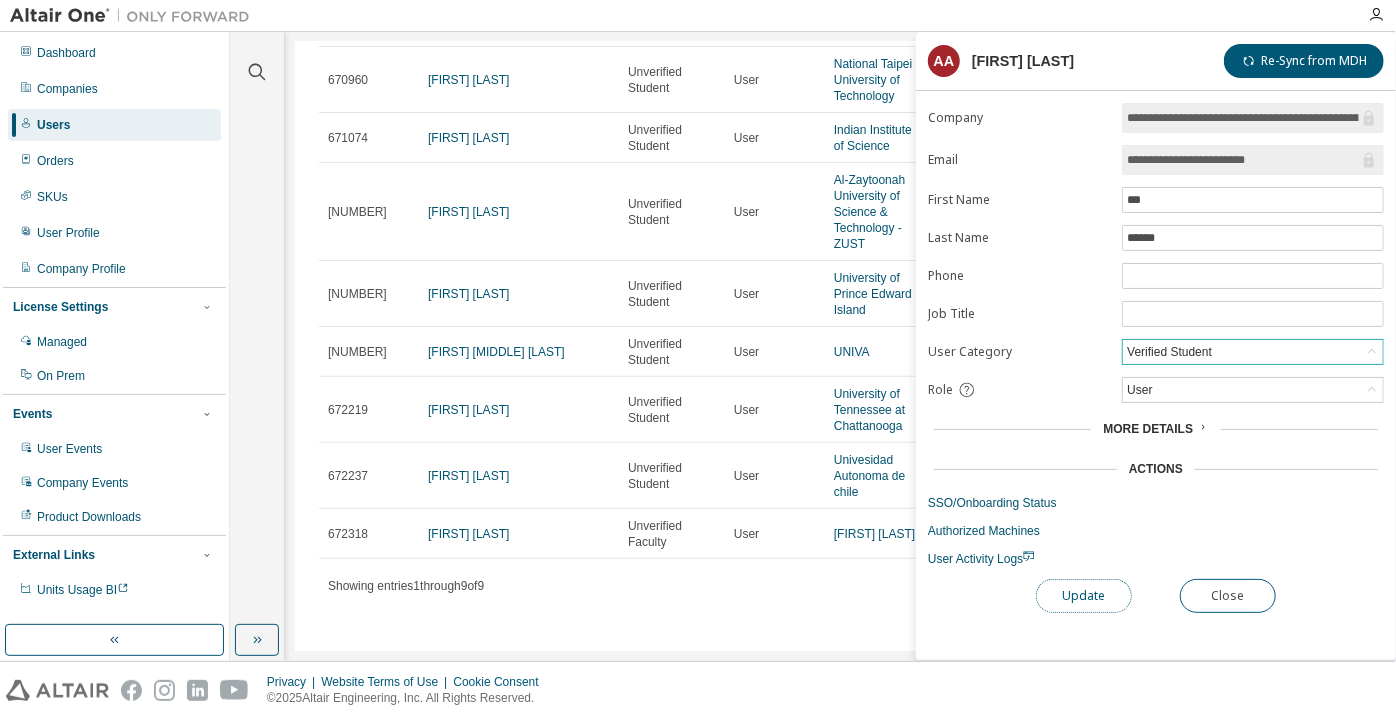 click on "Update" at bounding box center (1084, 596) 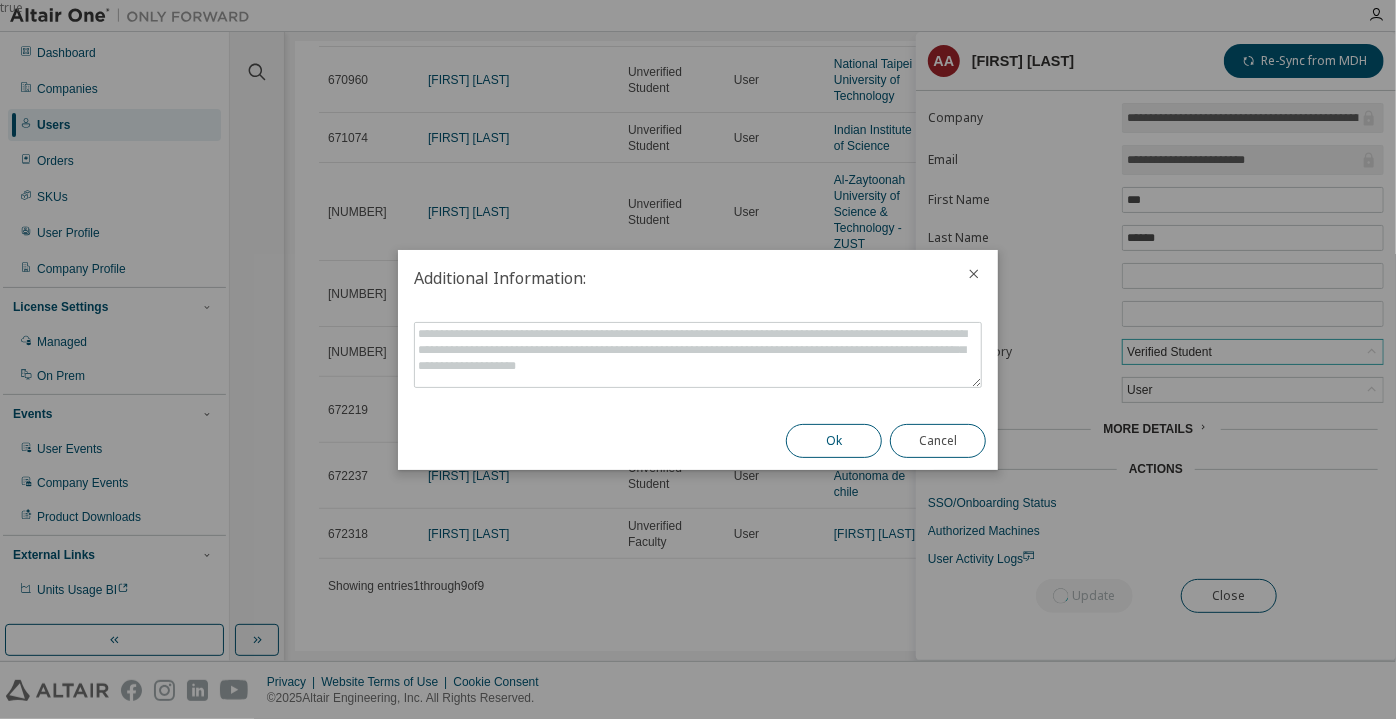 click on "Ok" at bounding box center [834, 441] 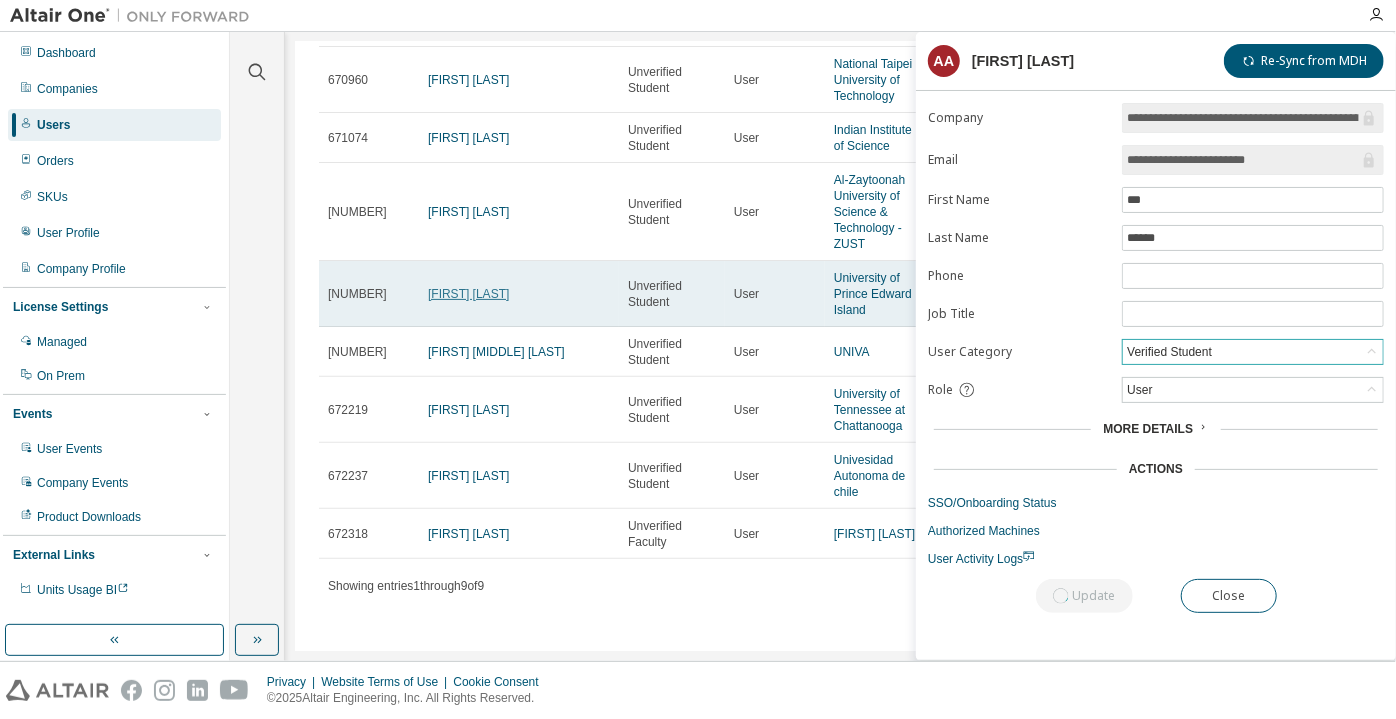 click on "Yashwanth N V" at bounding box center [468, 294] 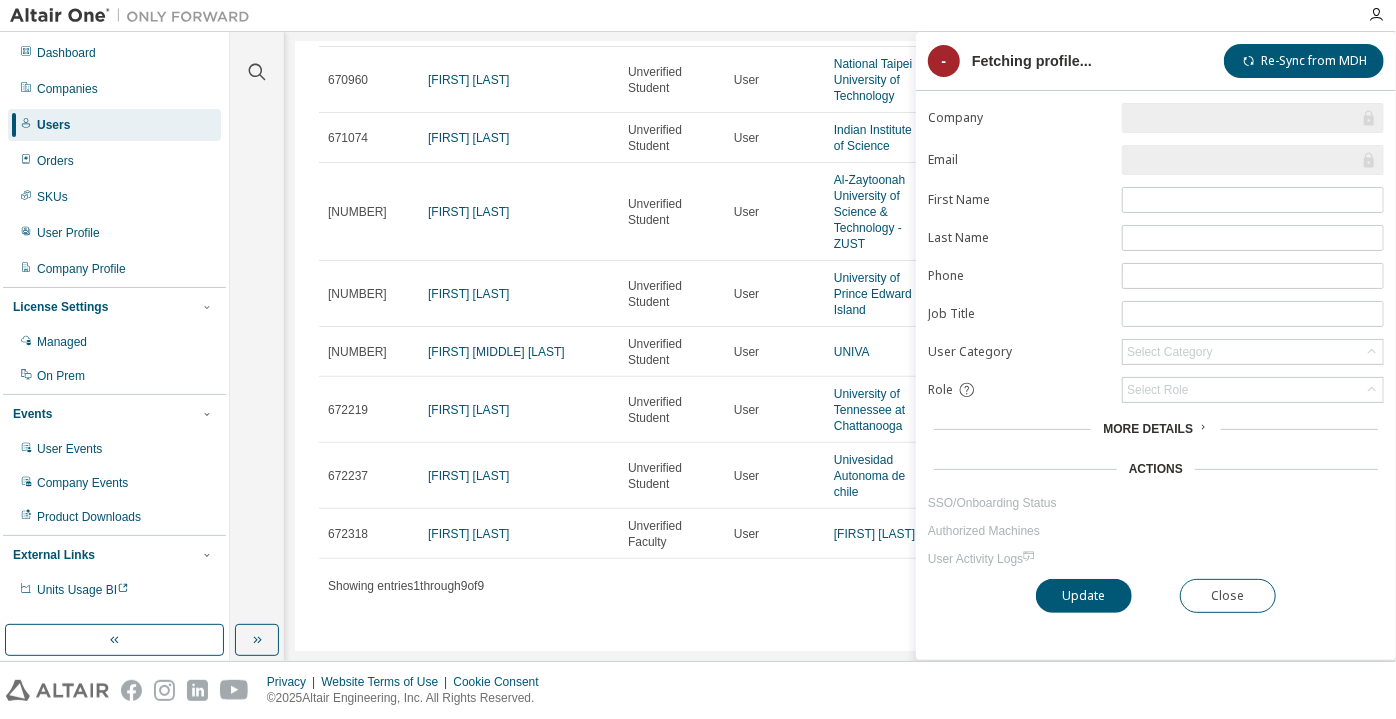 scroll, scrollTop: 176, scrollLeft: 0, axis: vertical 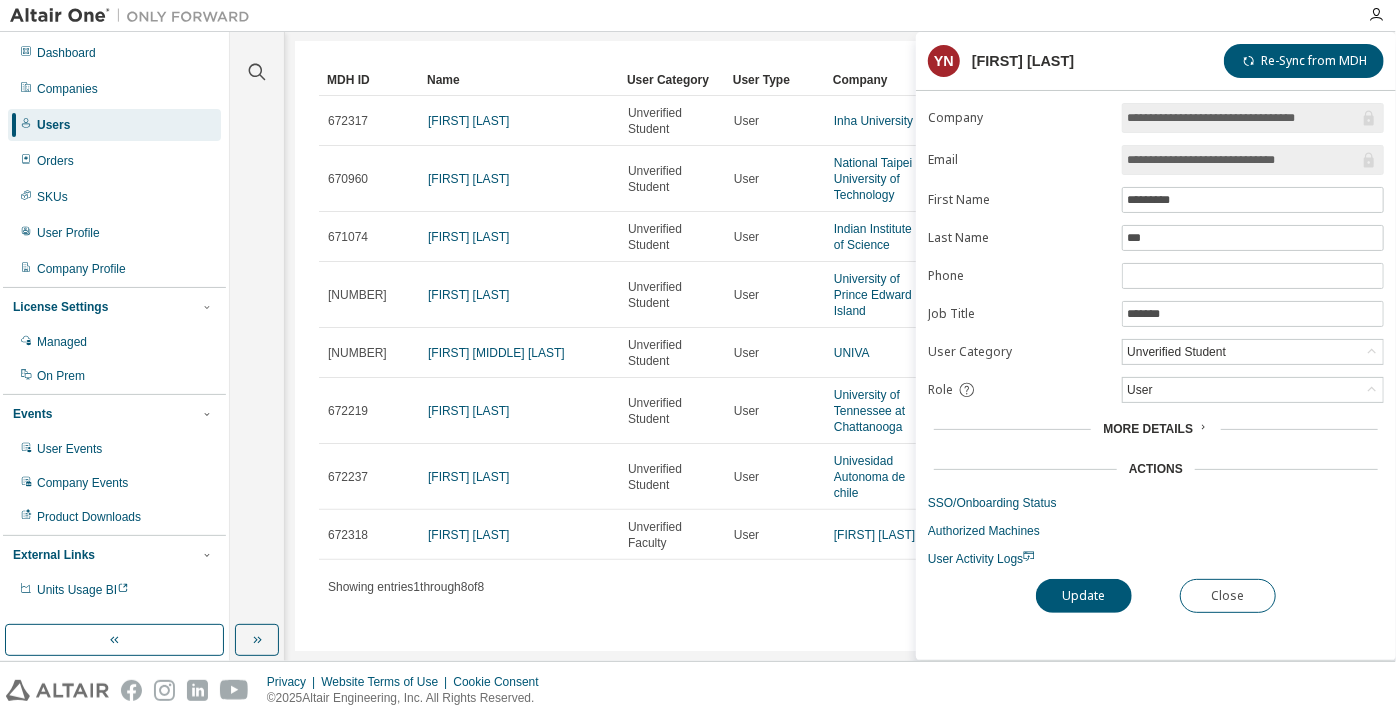 drag, startPoint x: 1318, startPoint y: 162, endPoint x: 1261, endPoint y: 164, distance: 57.035076 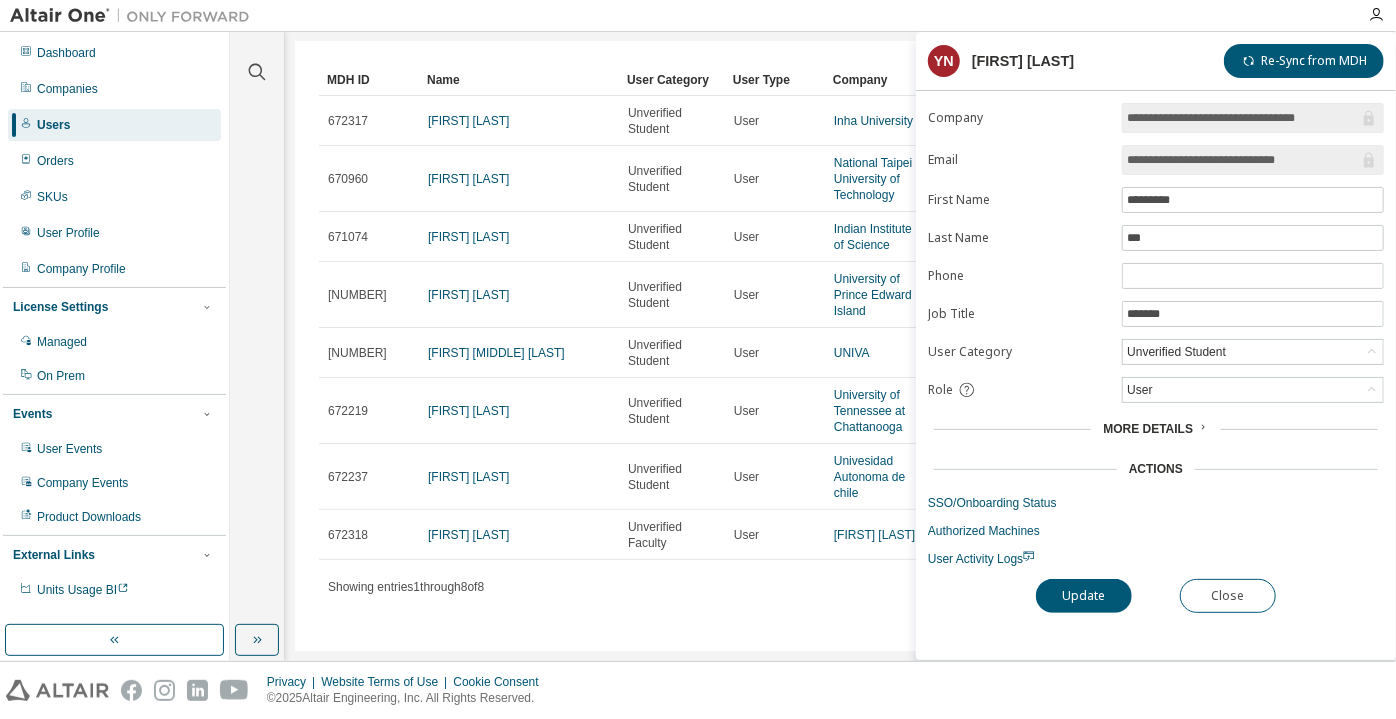 click on "**********" at bounding box center (1243, 160) 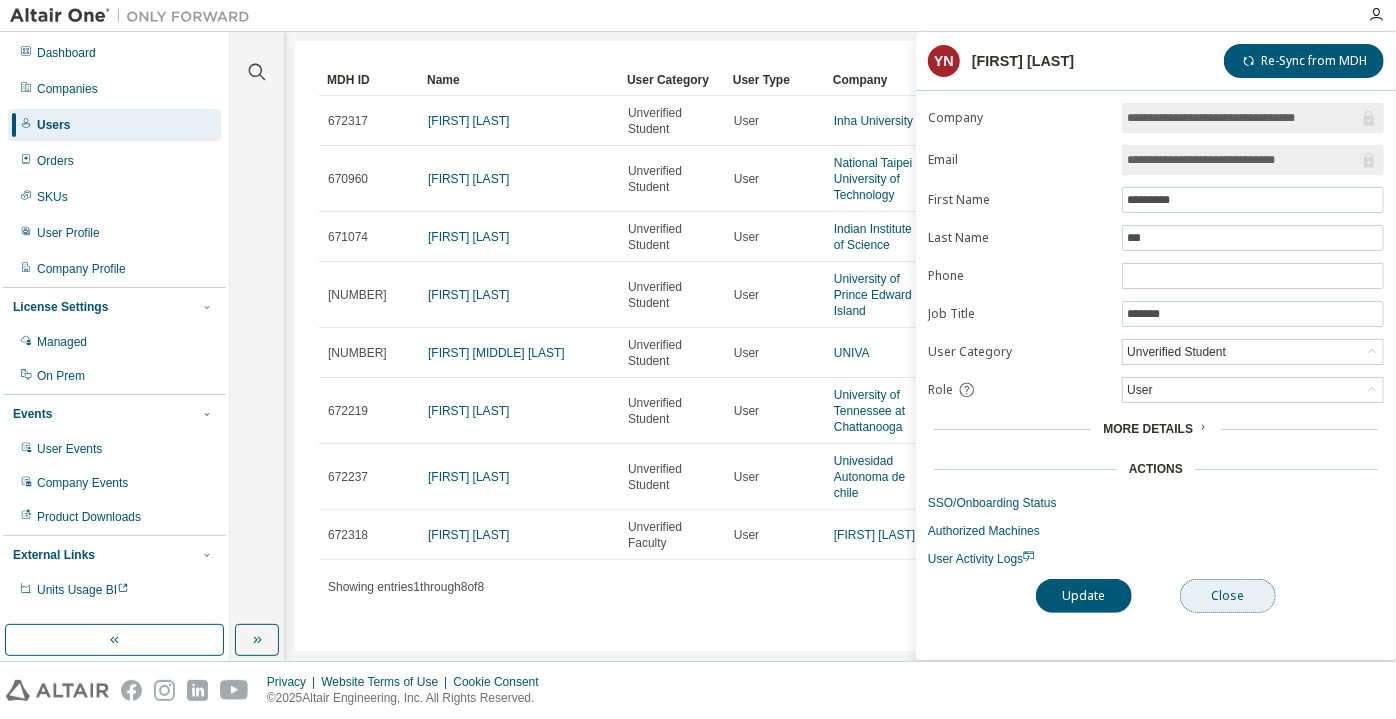 click on "Close" at bounding box center (1228, 596) 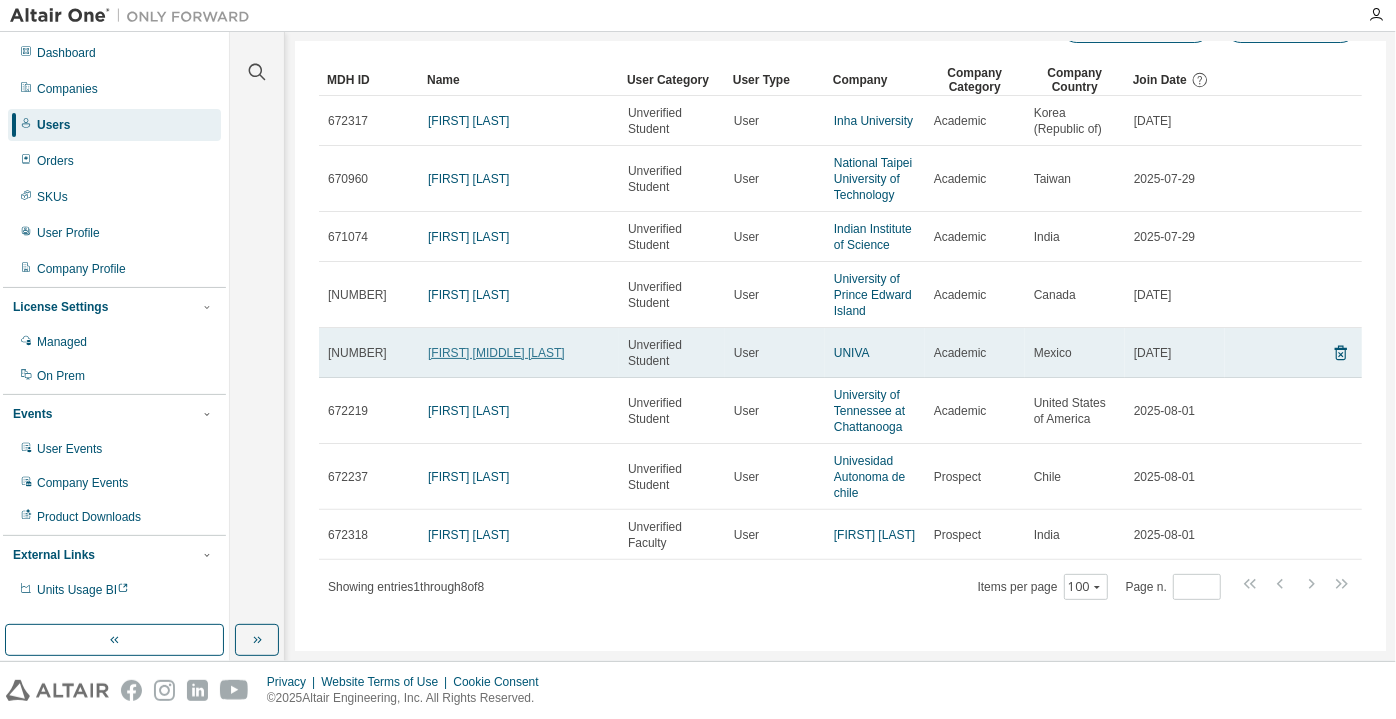 click on "José de Jesús Luna Flores" at bounding box center (496, 353) 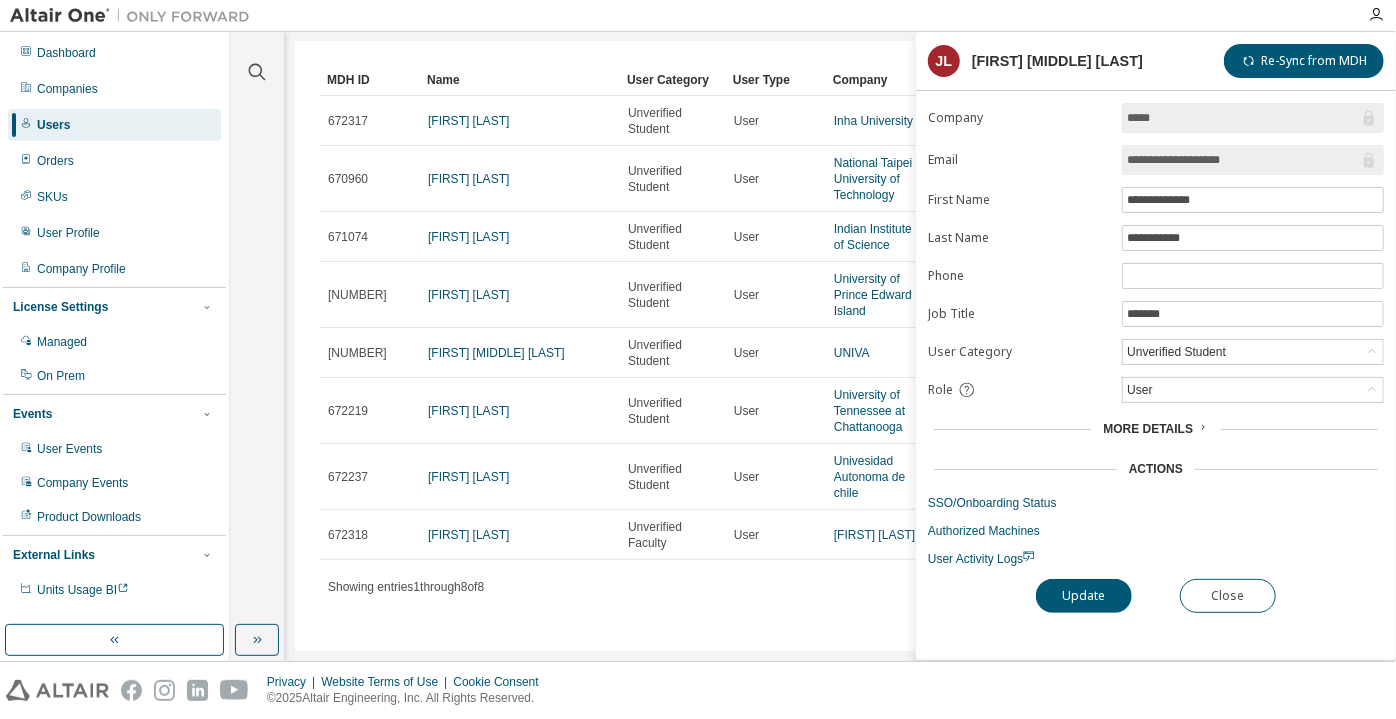 drag, startPoint x: 1253, startPoint y: 161, endPoint x: 1198, endPoint y: 156, distance: 55.226807 